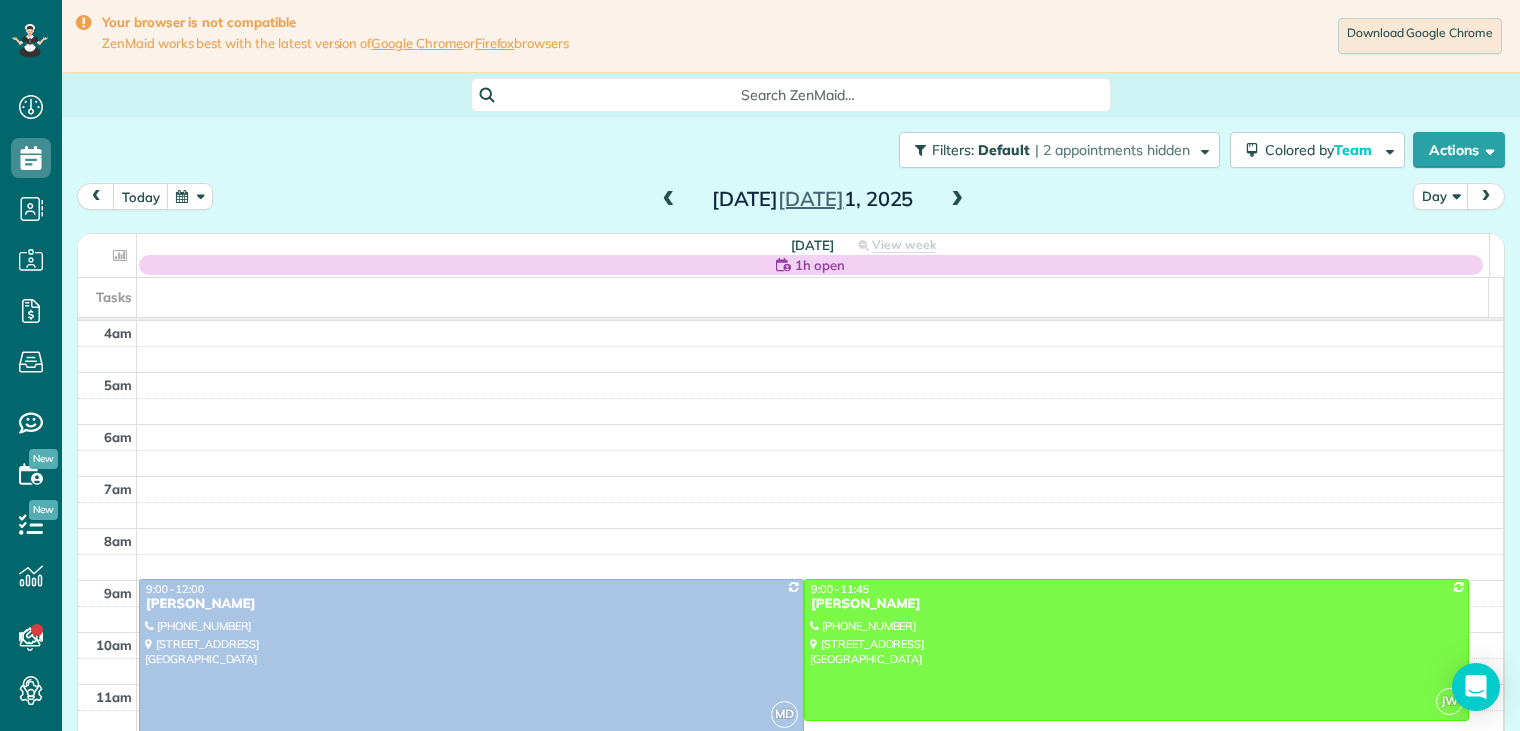 scroll, scrollTop: 0, scrollLeft: 0, axis: both 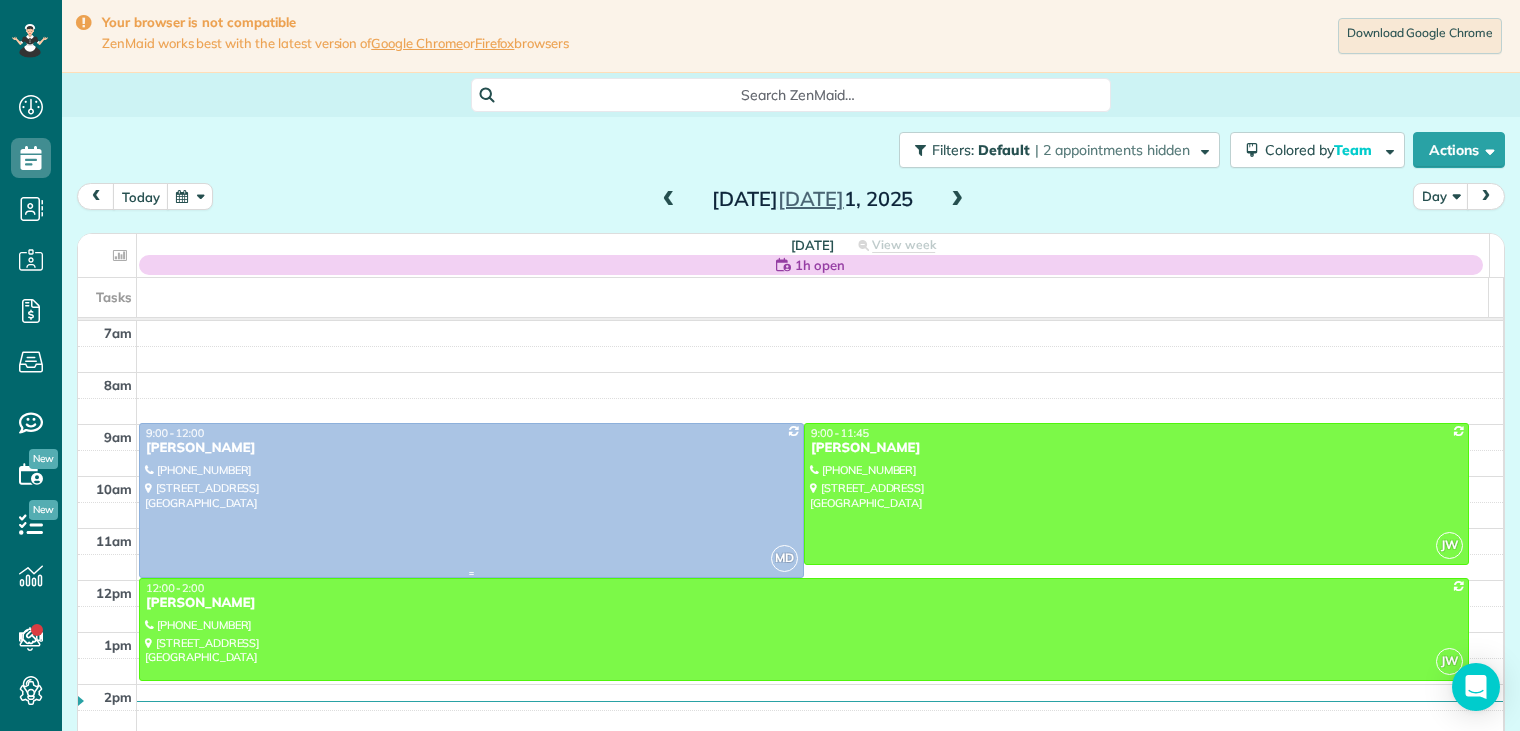 click on "[PERSON_NAME]" at bounding box center [471, 448] 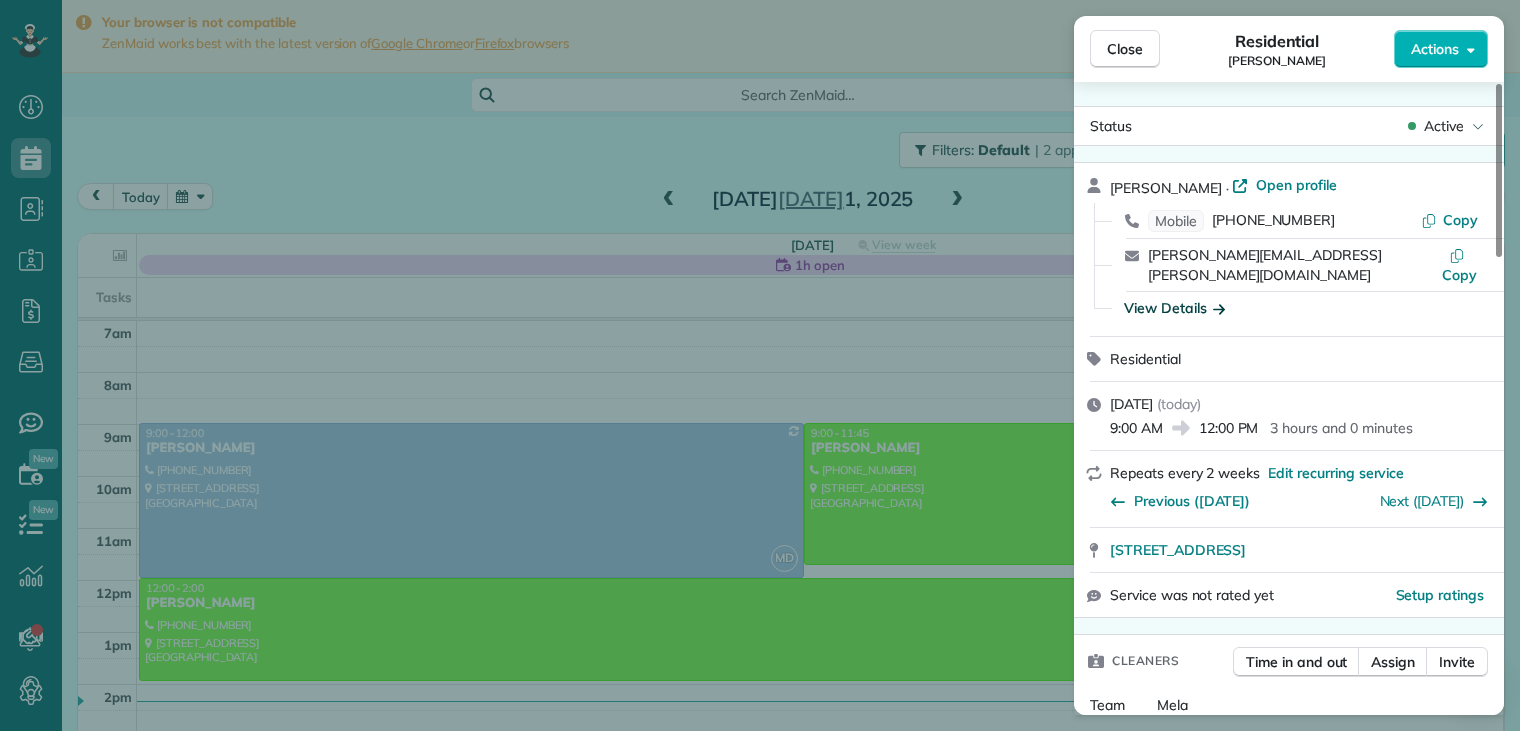 click 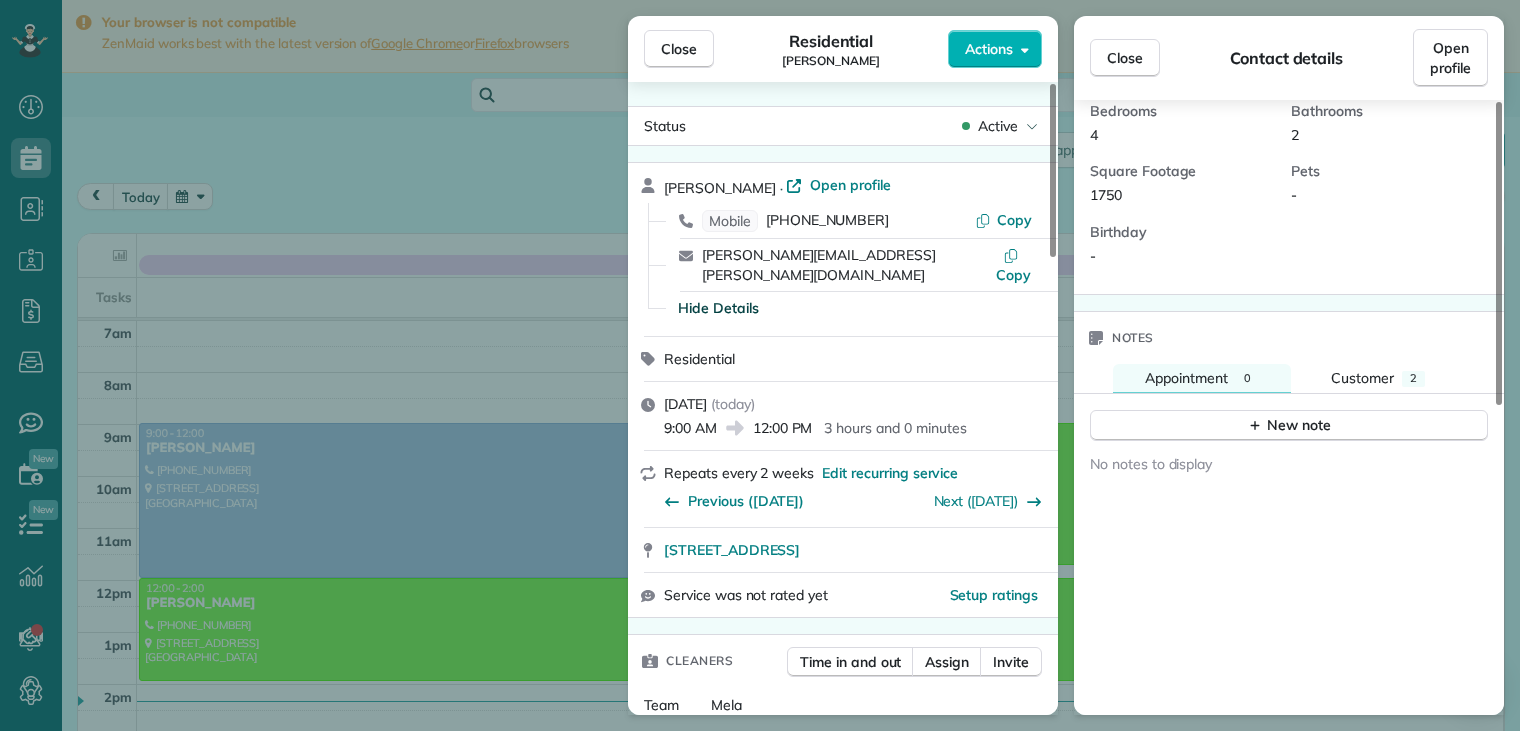 scroll, scrollTop: 624, scrollLeft: 0, axis: vertical 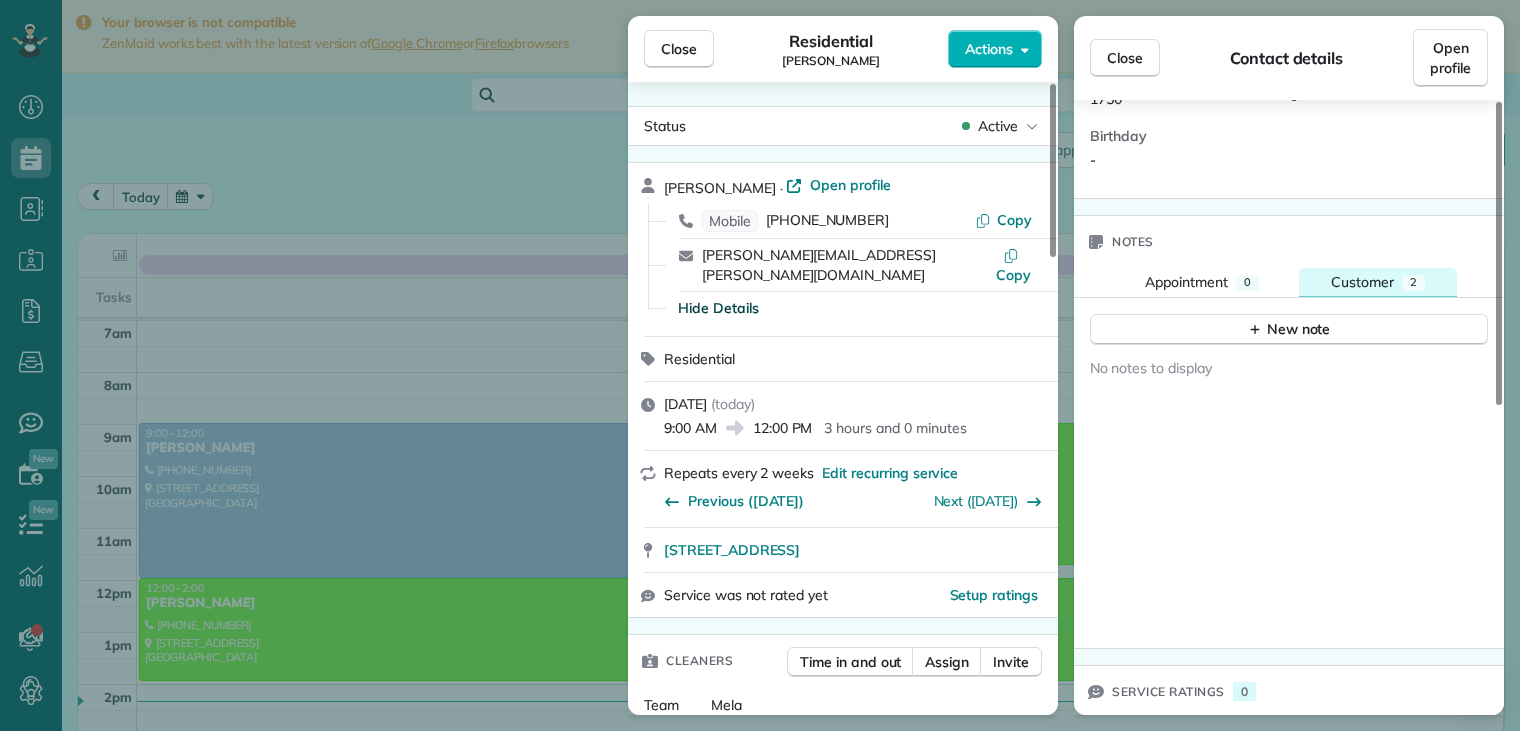 click on "Customer" at bounding box center (1362, 282) 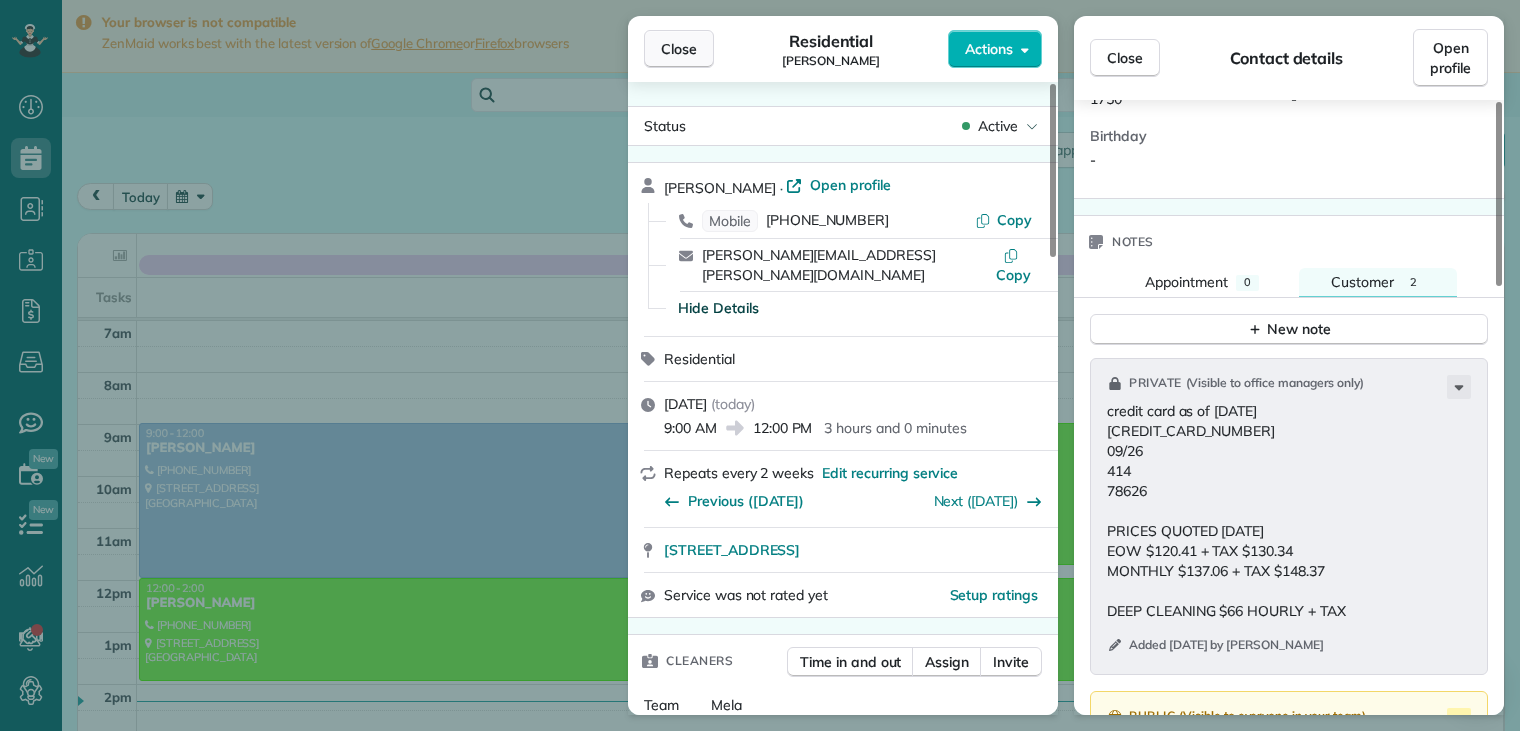 click on "Close" at bounding box center (679, 49) 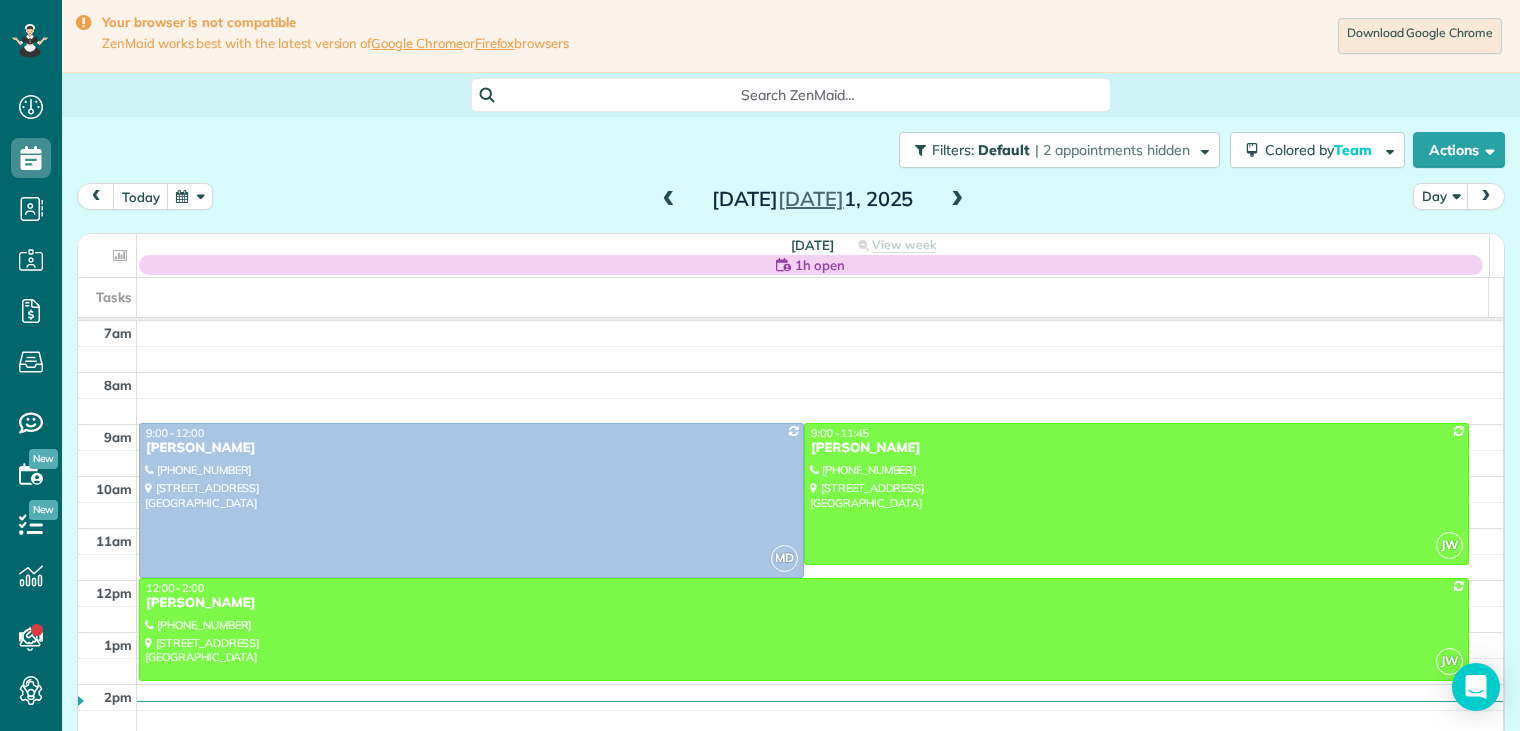 click on "Close" at bounding box center [679, 49] 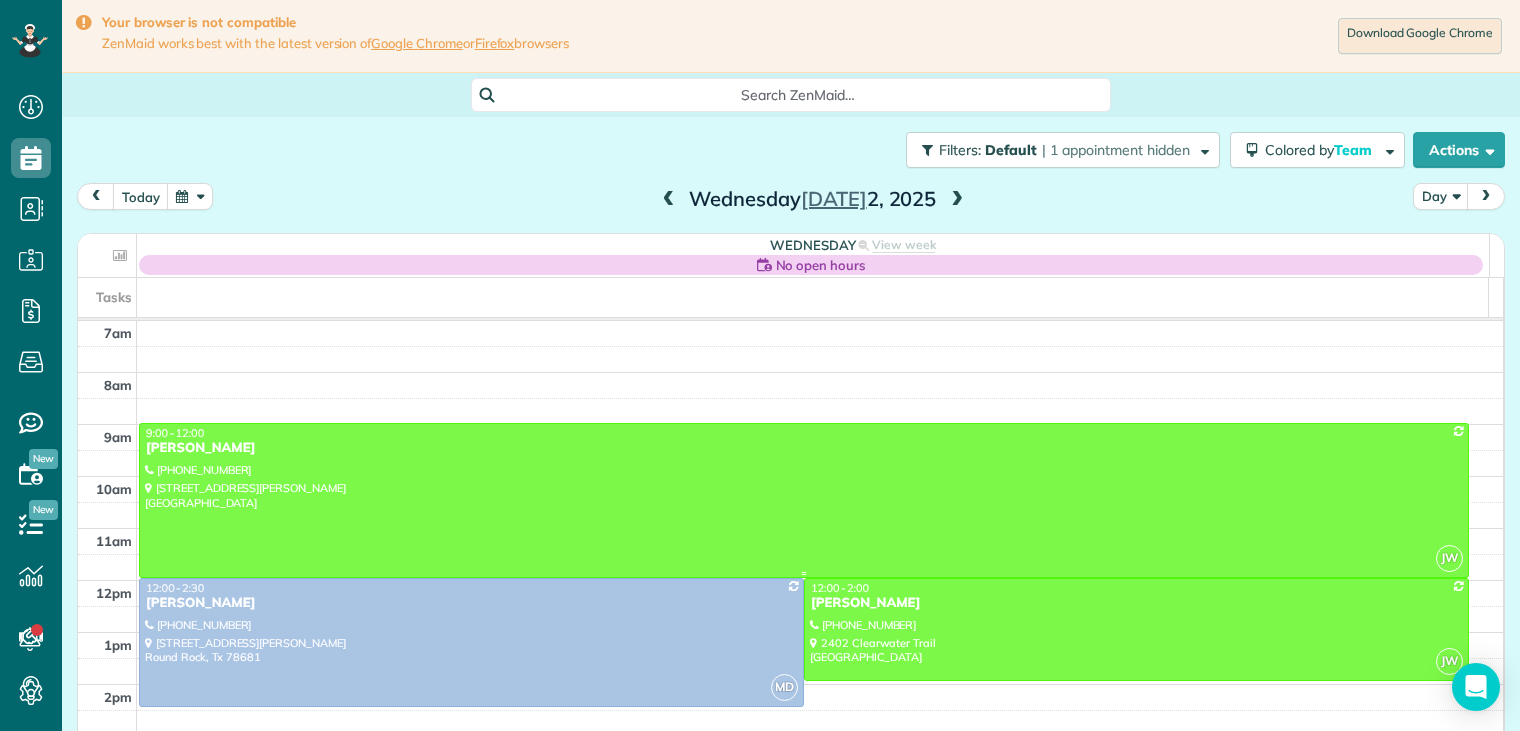 click on "[PERSON_NAME]" at bounding box center (804, 448) 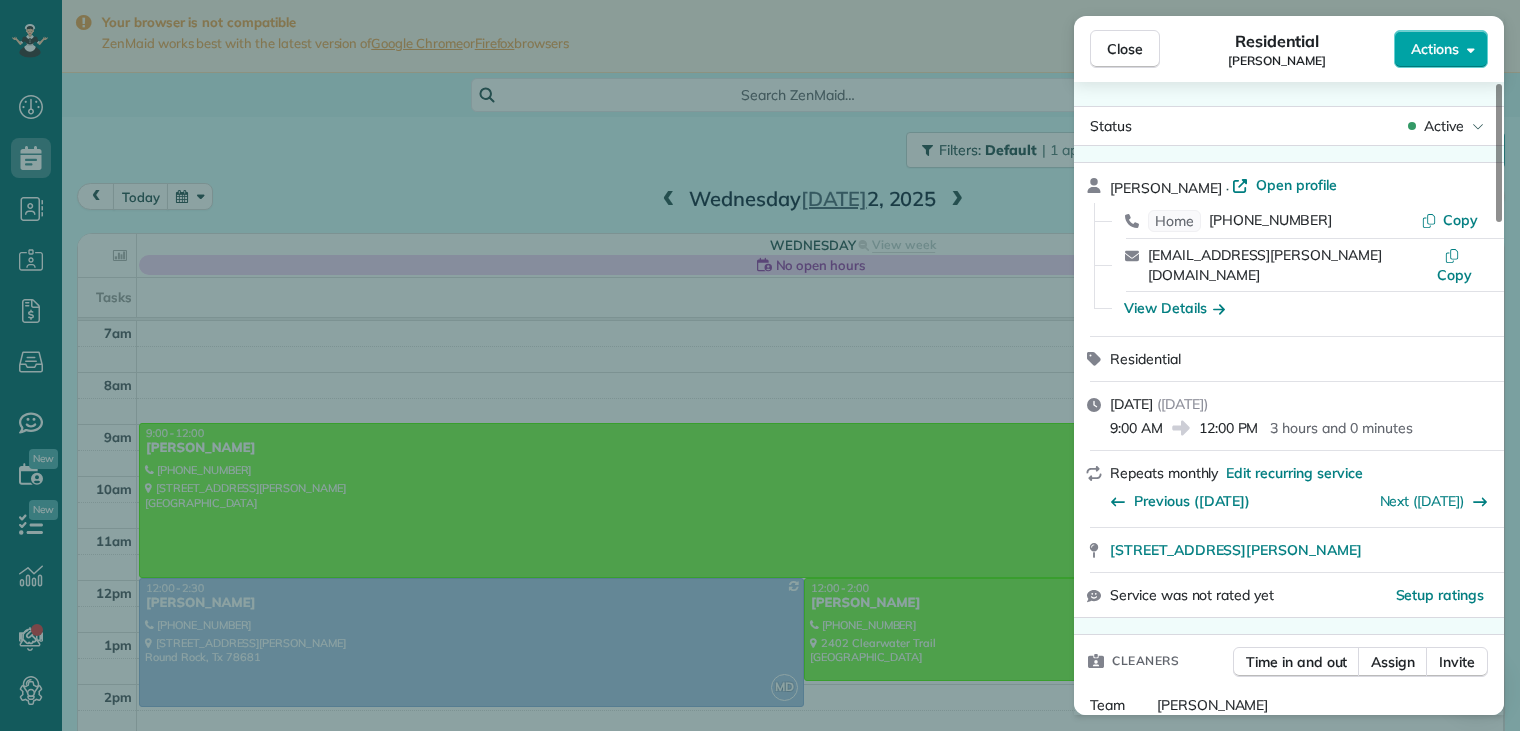 click on "Actions" at bounding box center [1435, 49] 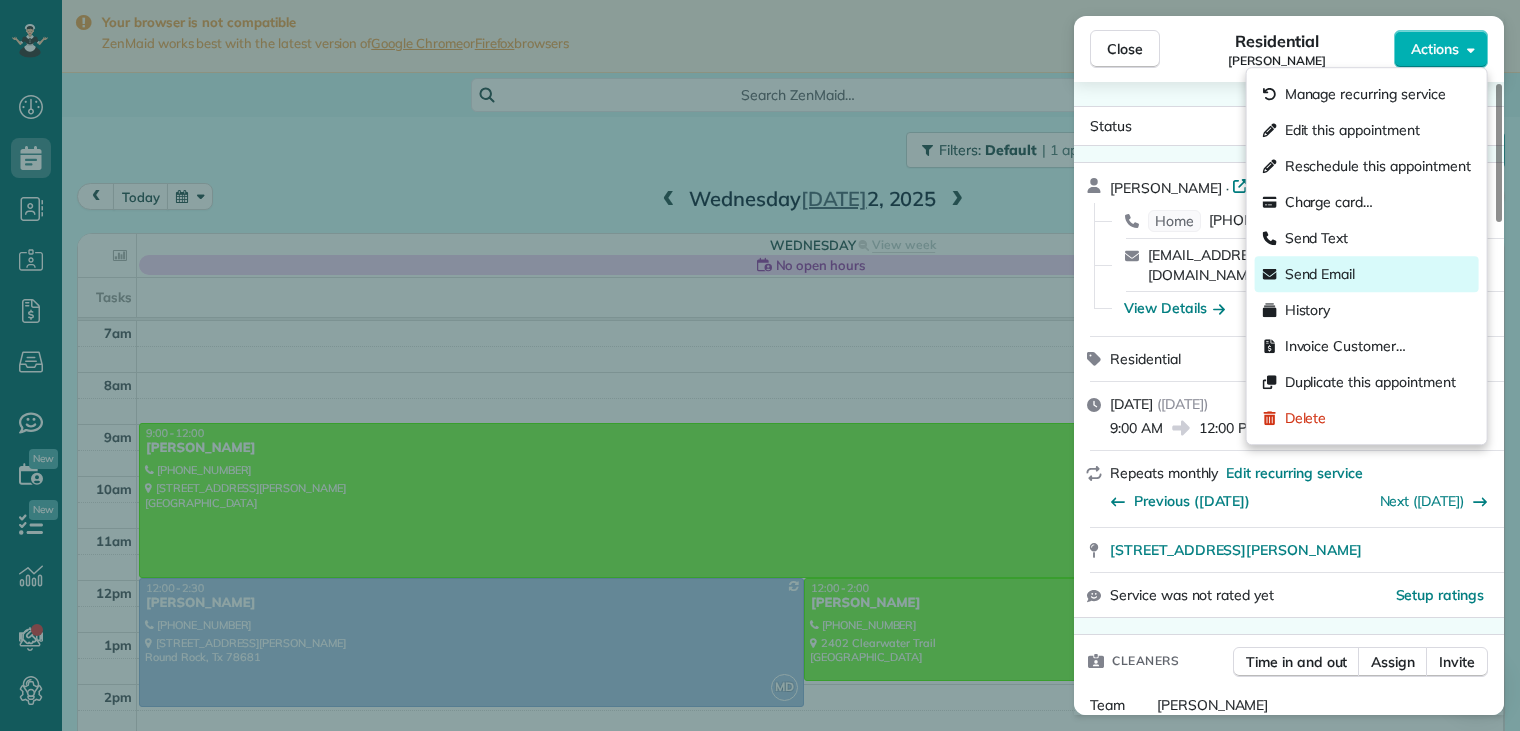 click on "Send Email" at bounding box center [1320, 274] 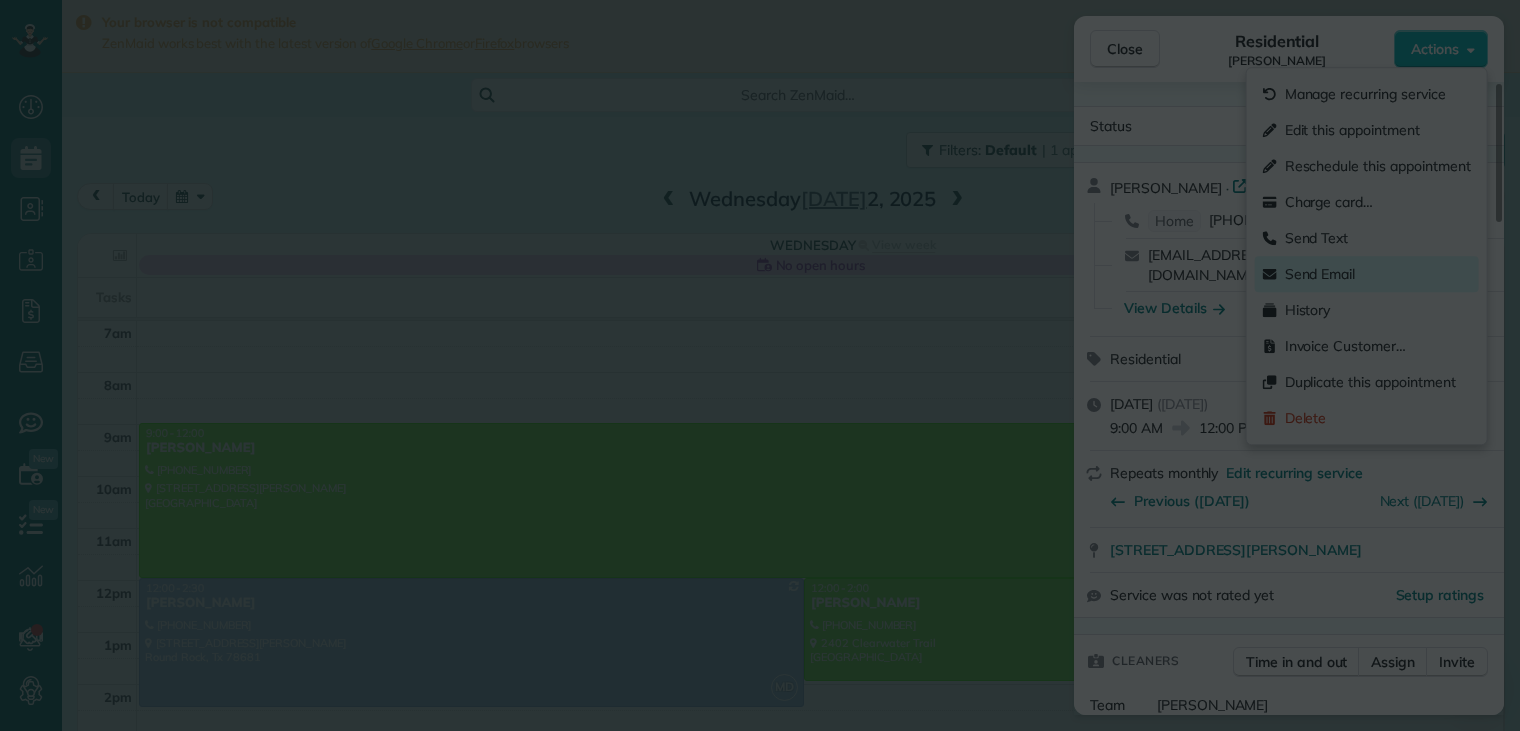 click at bounding box center (760, 365) 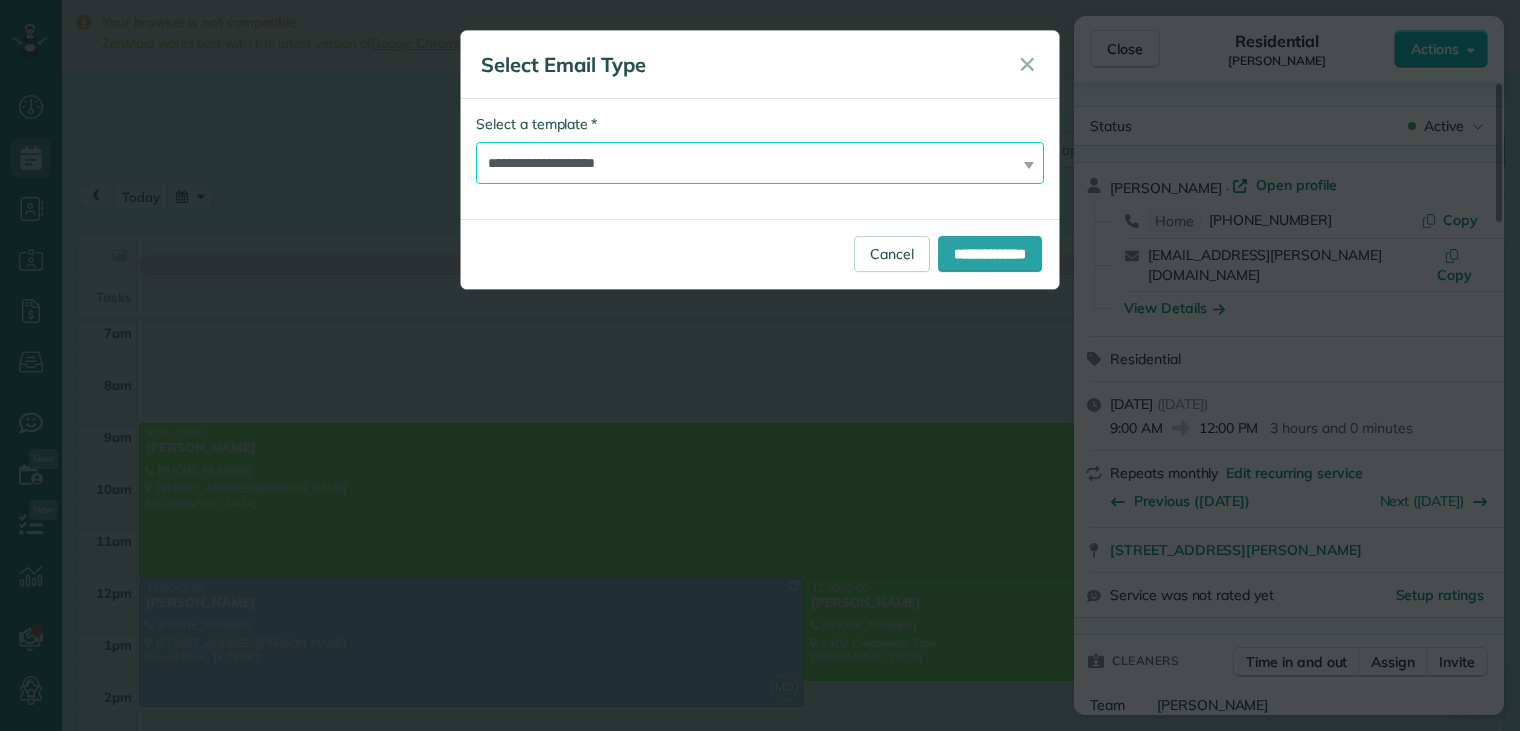click on "**********" at bounding box center (760, 163) 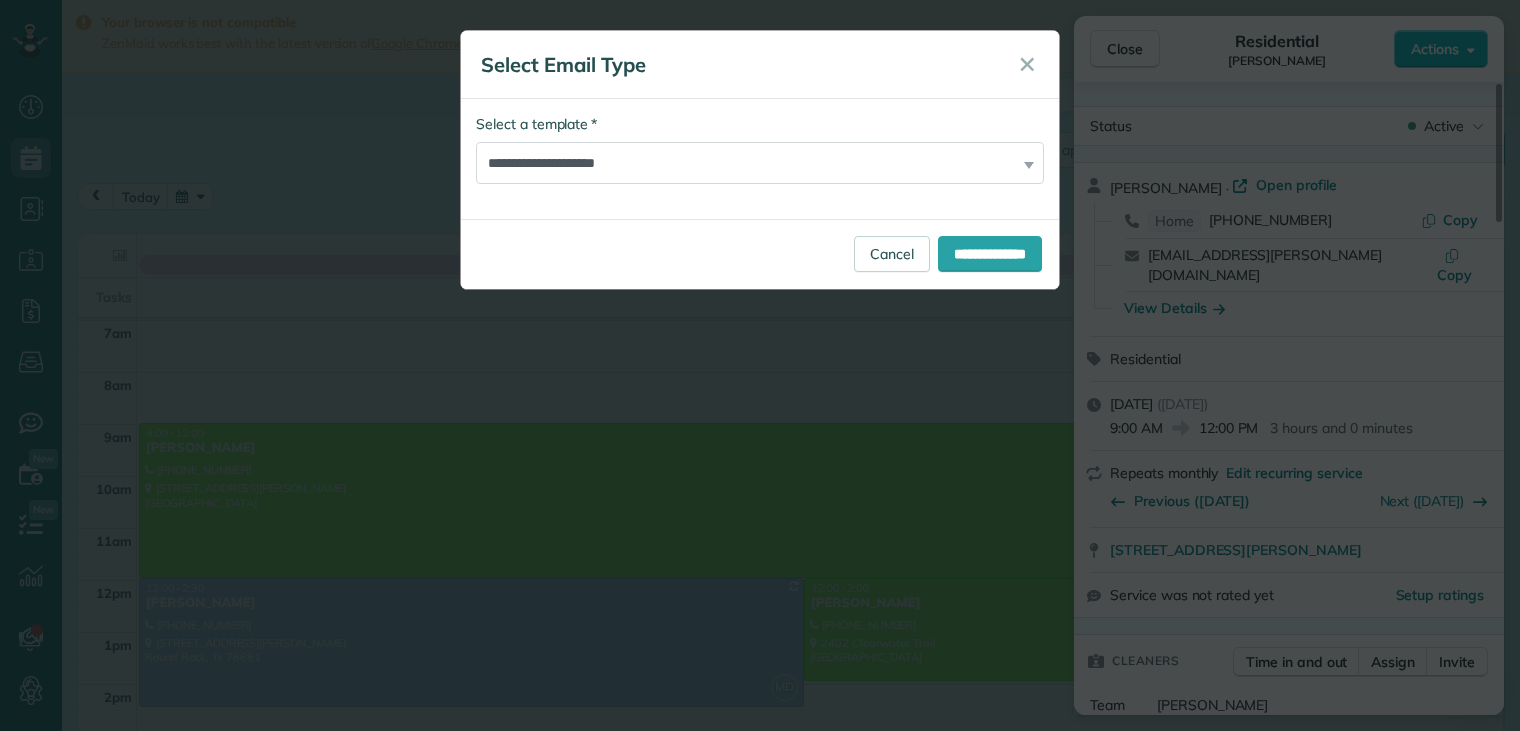 click on "**********" at bounding box center [760, 254] 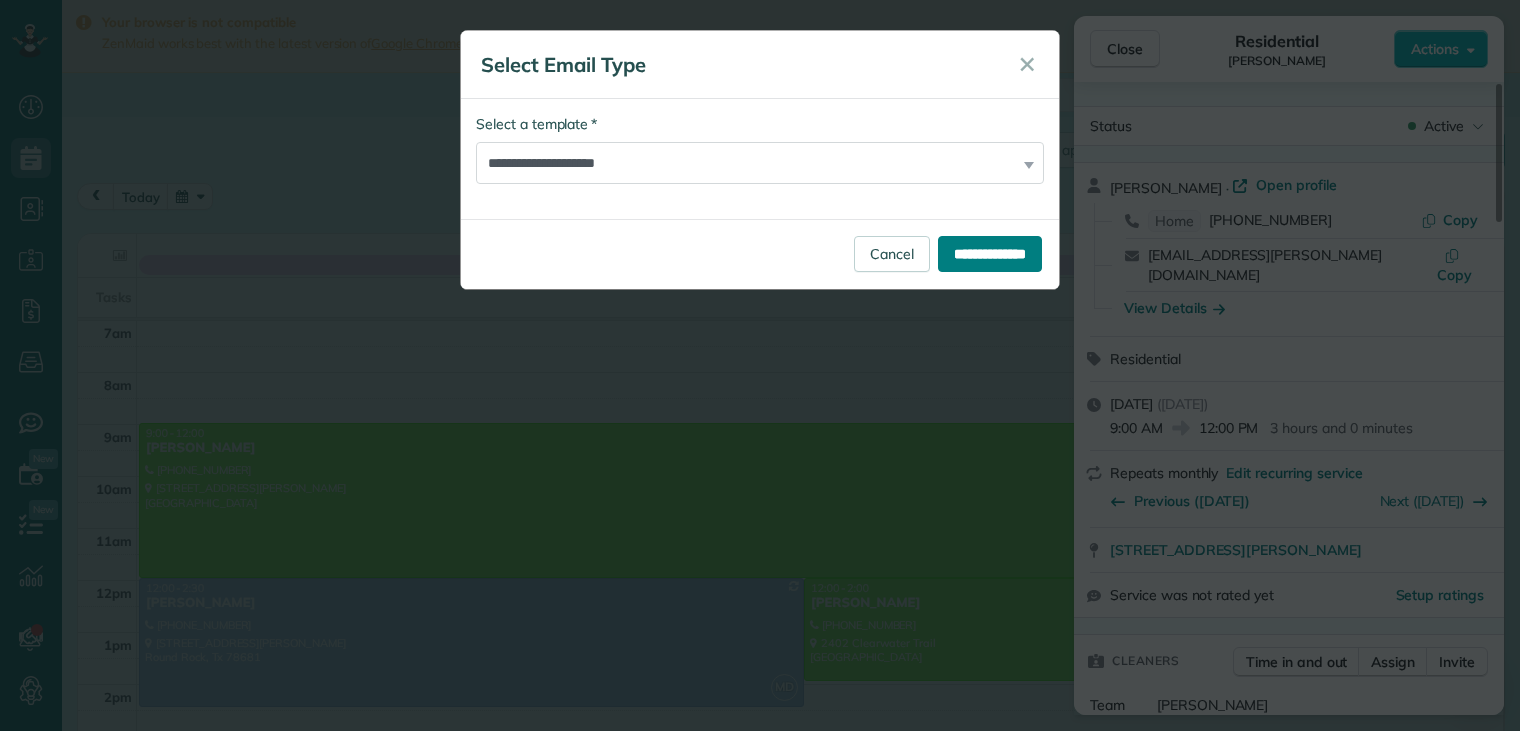 click on "**********" at bounding box center [990, 254] 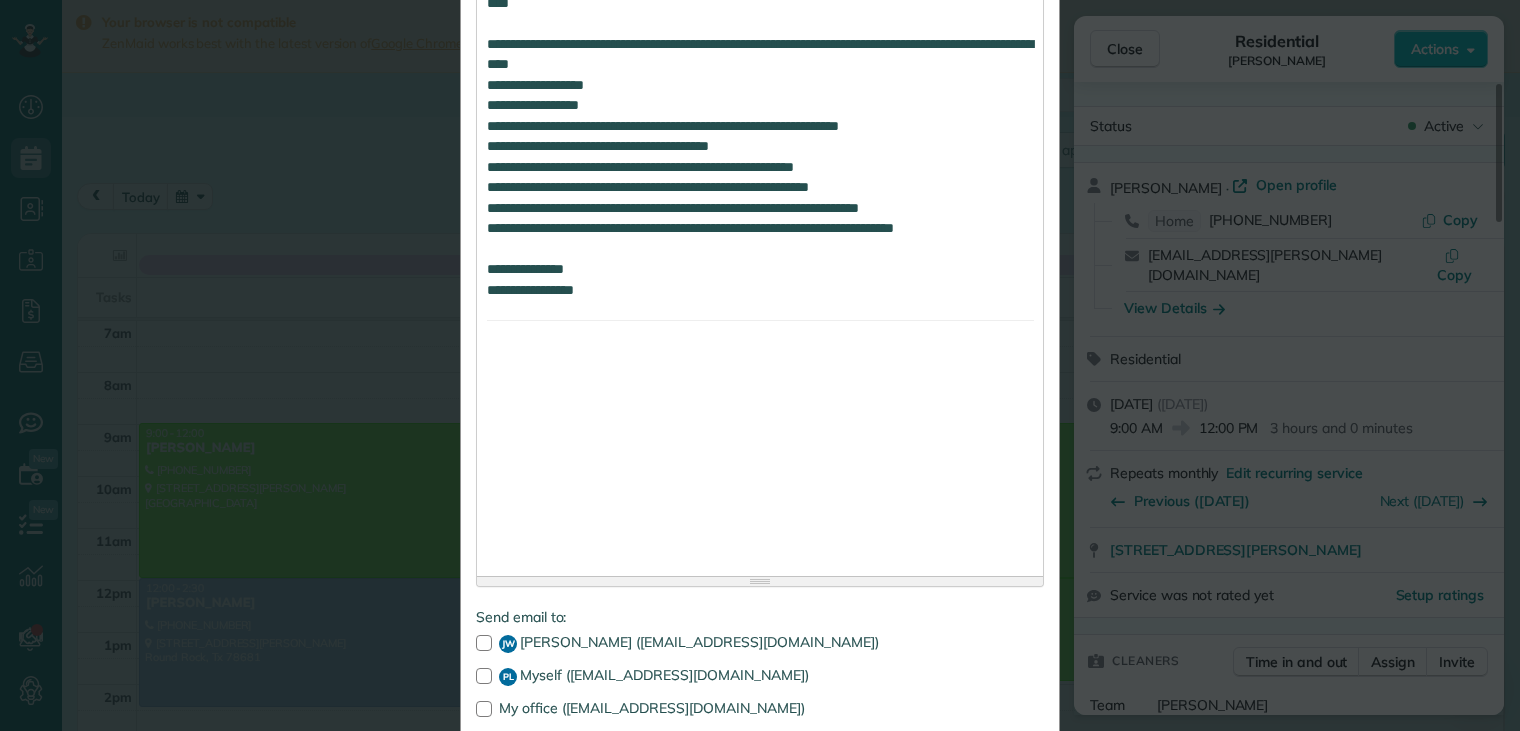 scroll, scrollTop: 2416, scrollLeft: 0, axis: vertical 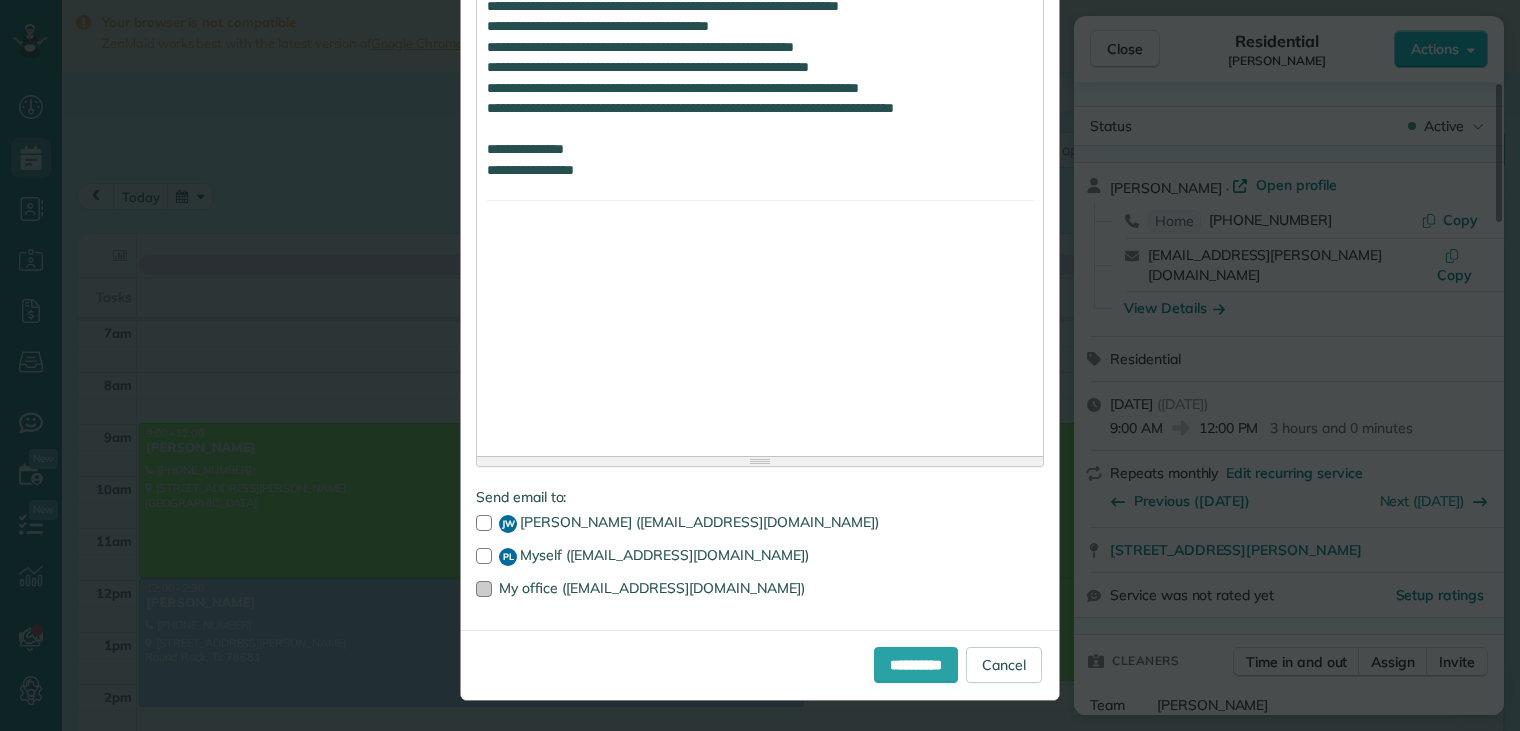 click at bounding box center [484, 589] 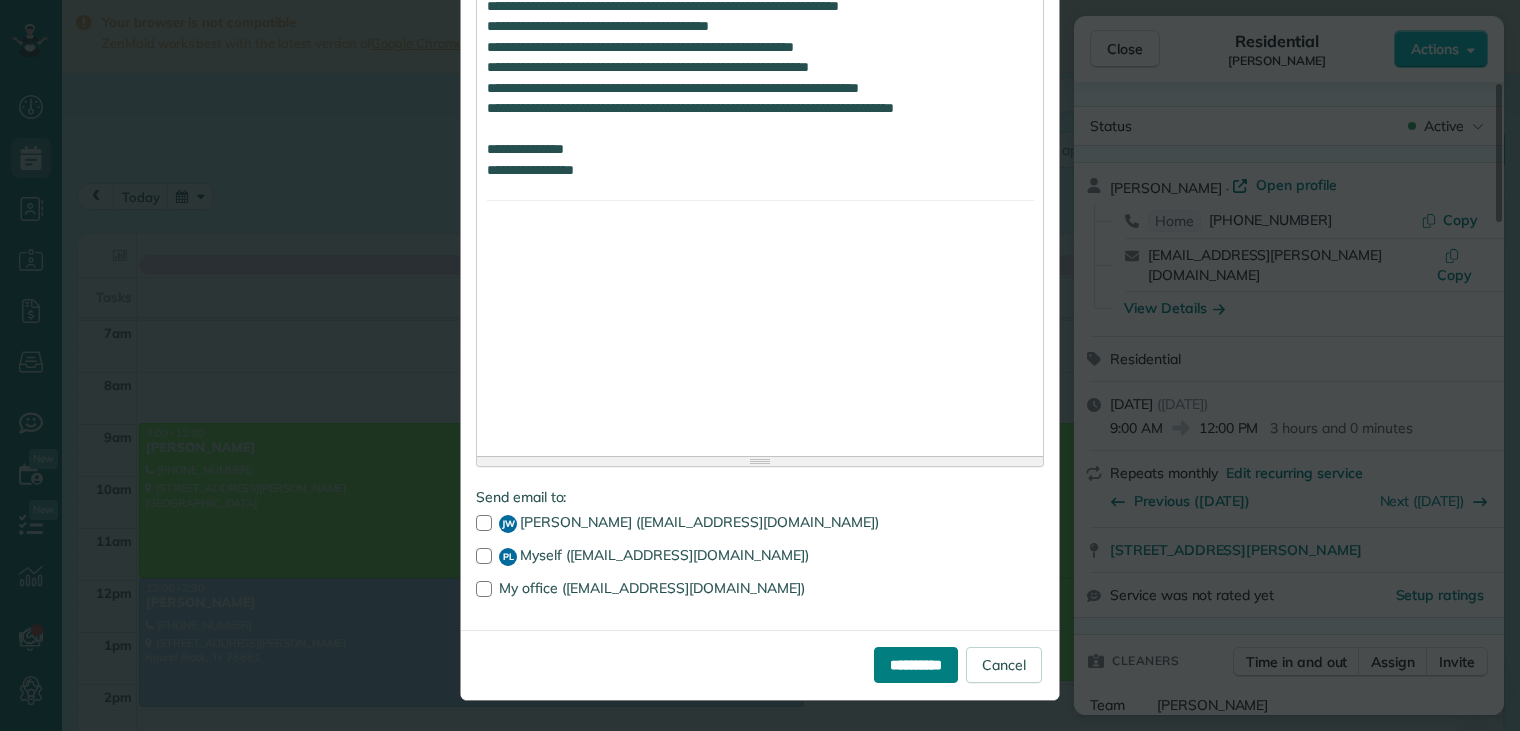 click on "**********" at bounding box center (916, 665) 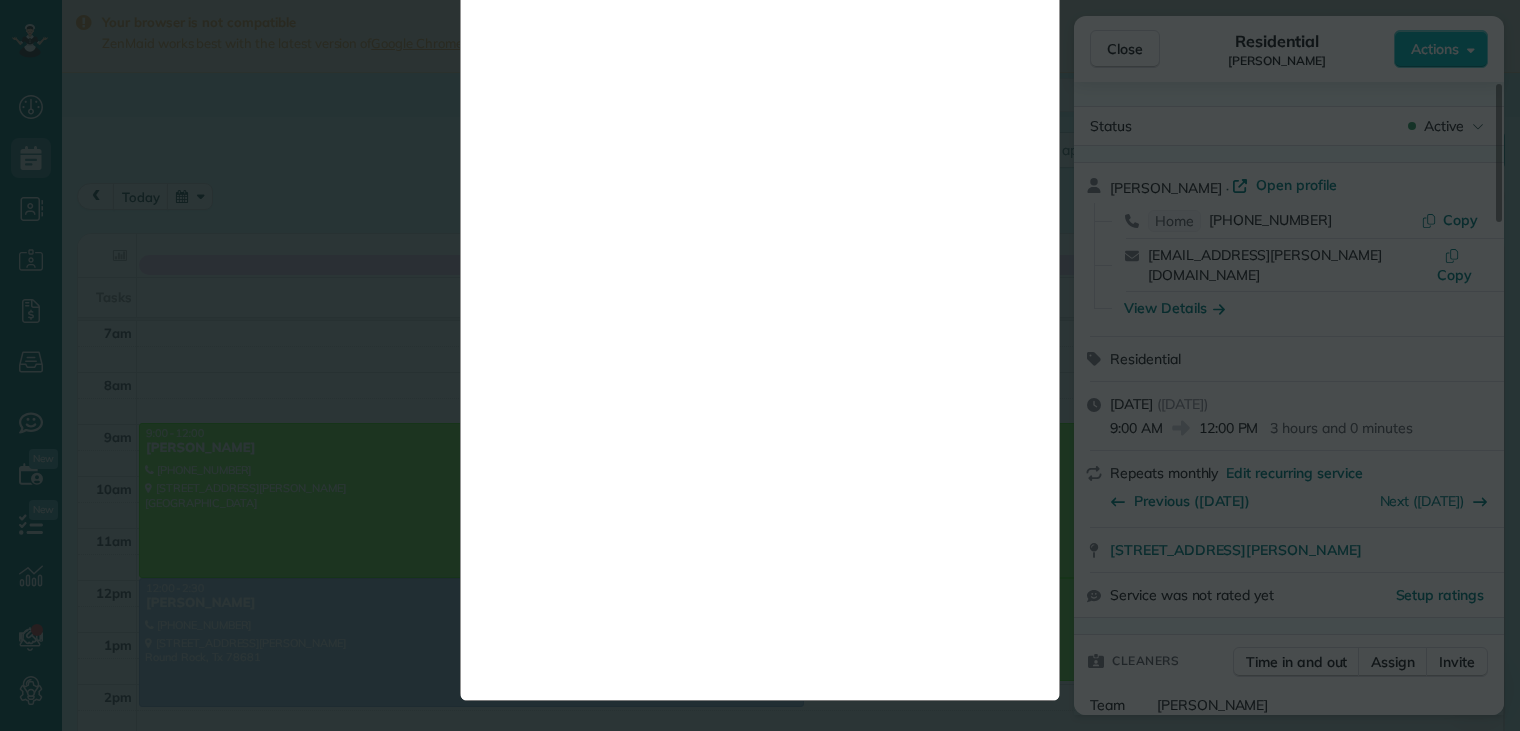 click on "**********" at bounding box center [760, -843] 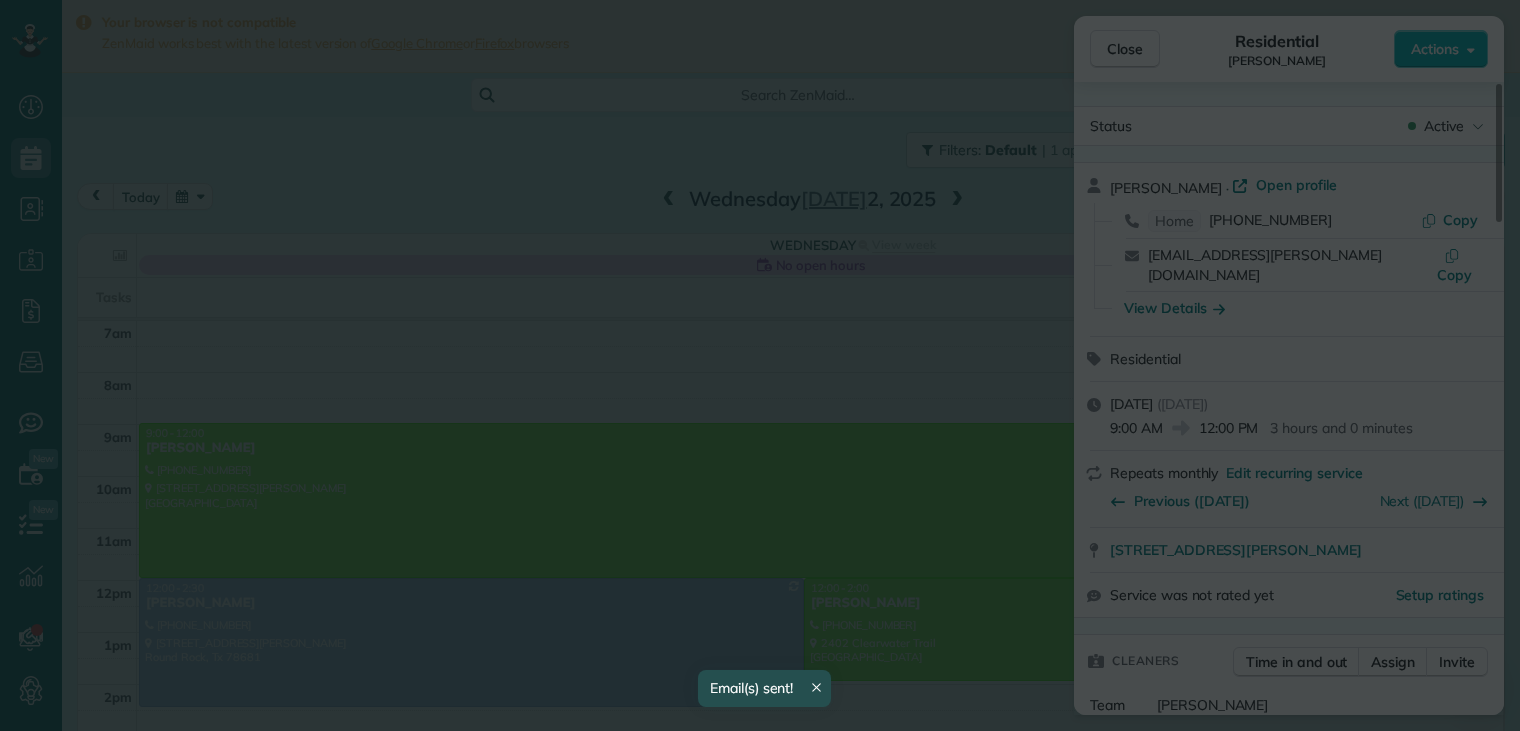 scroll, scrollTop: 0, scrollLeft: 0, axis: both 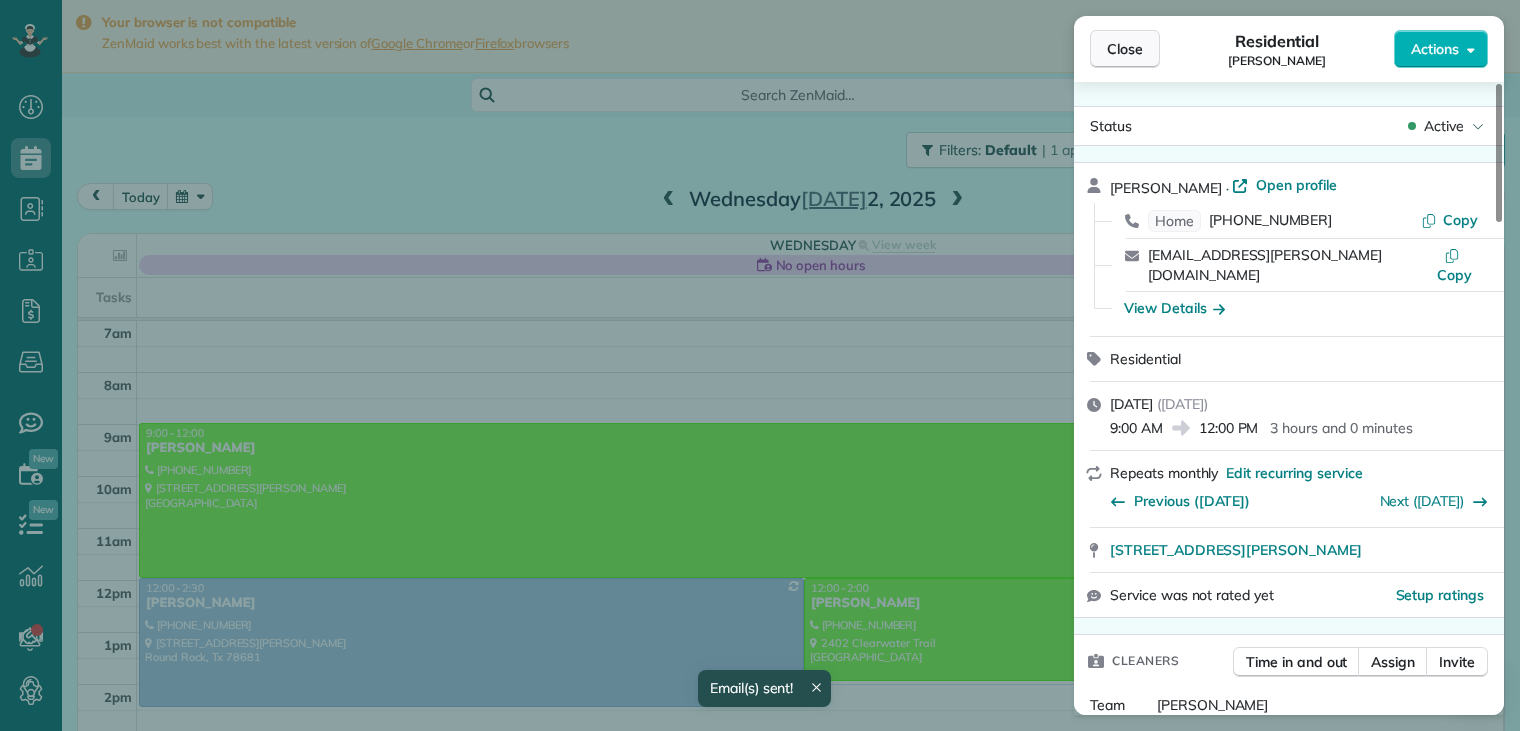 click on "Close" at bounding box center (1125, 49) 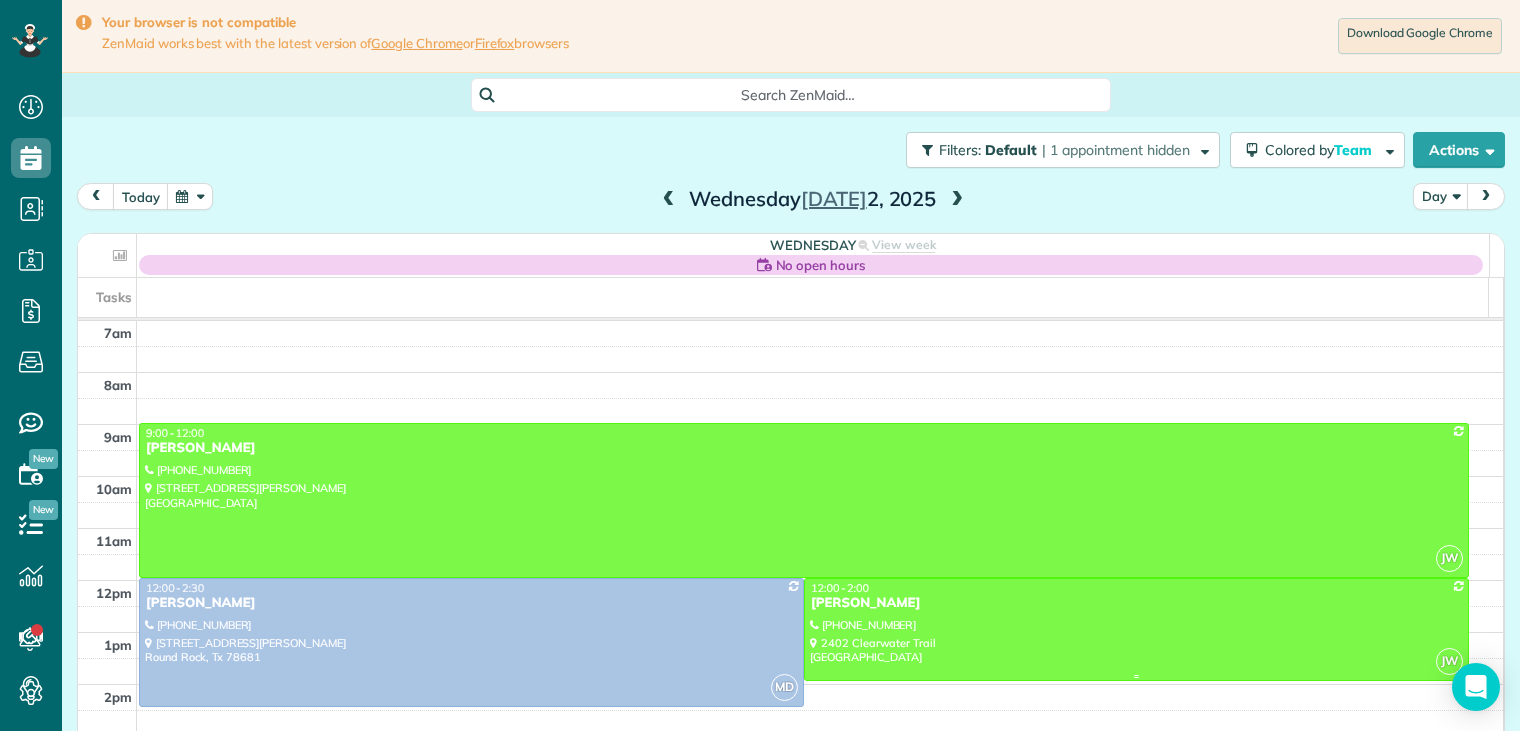 click on "[PERSON_NAME]" at bounding box center [1136, 603] 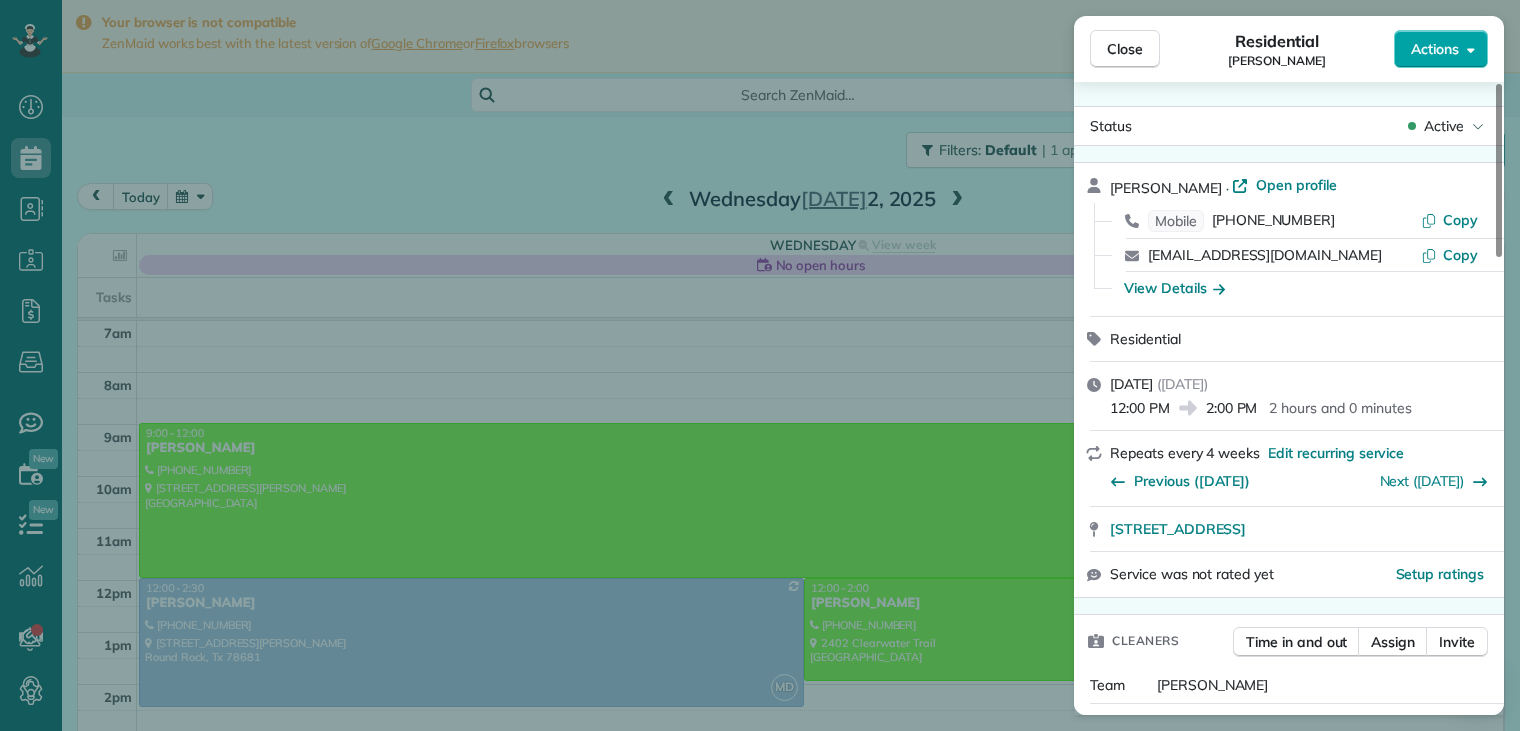 click on "Actions" at bounding box center (1435, 49) 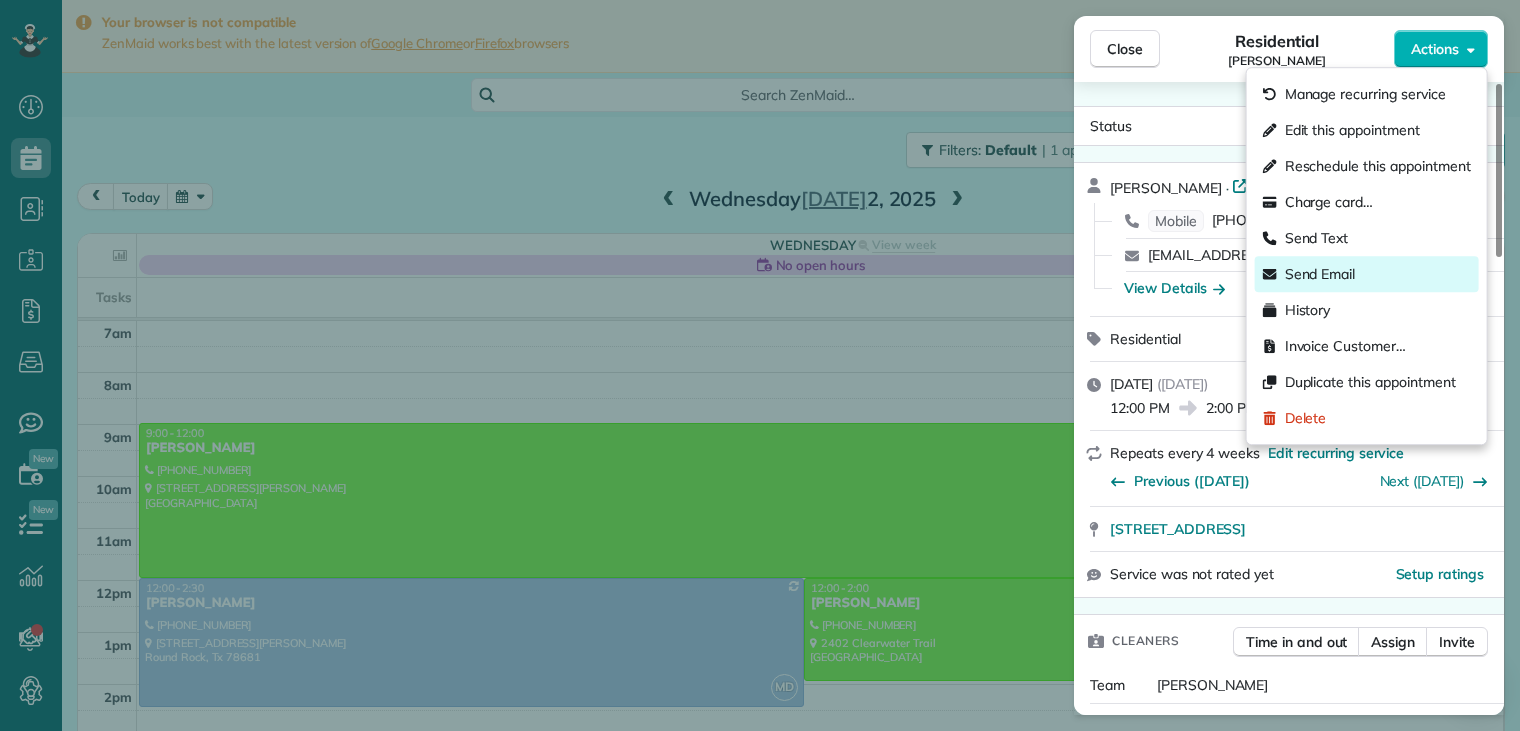 click on "Send Email" at bounding box center (1367, 274) 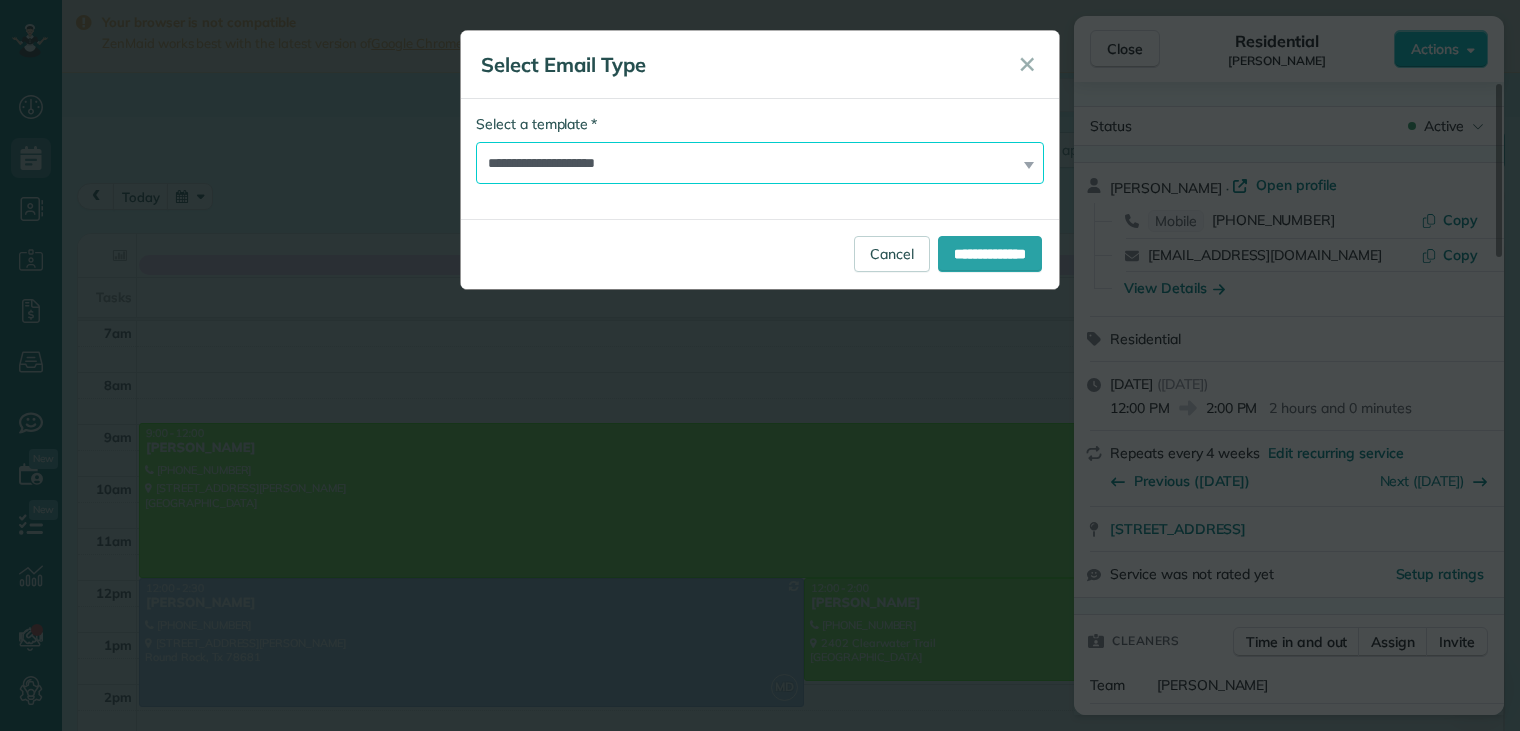 click on "**********" at bounding box center (760, 163) 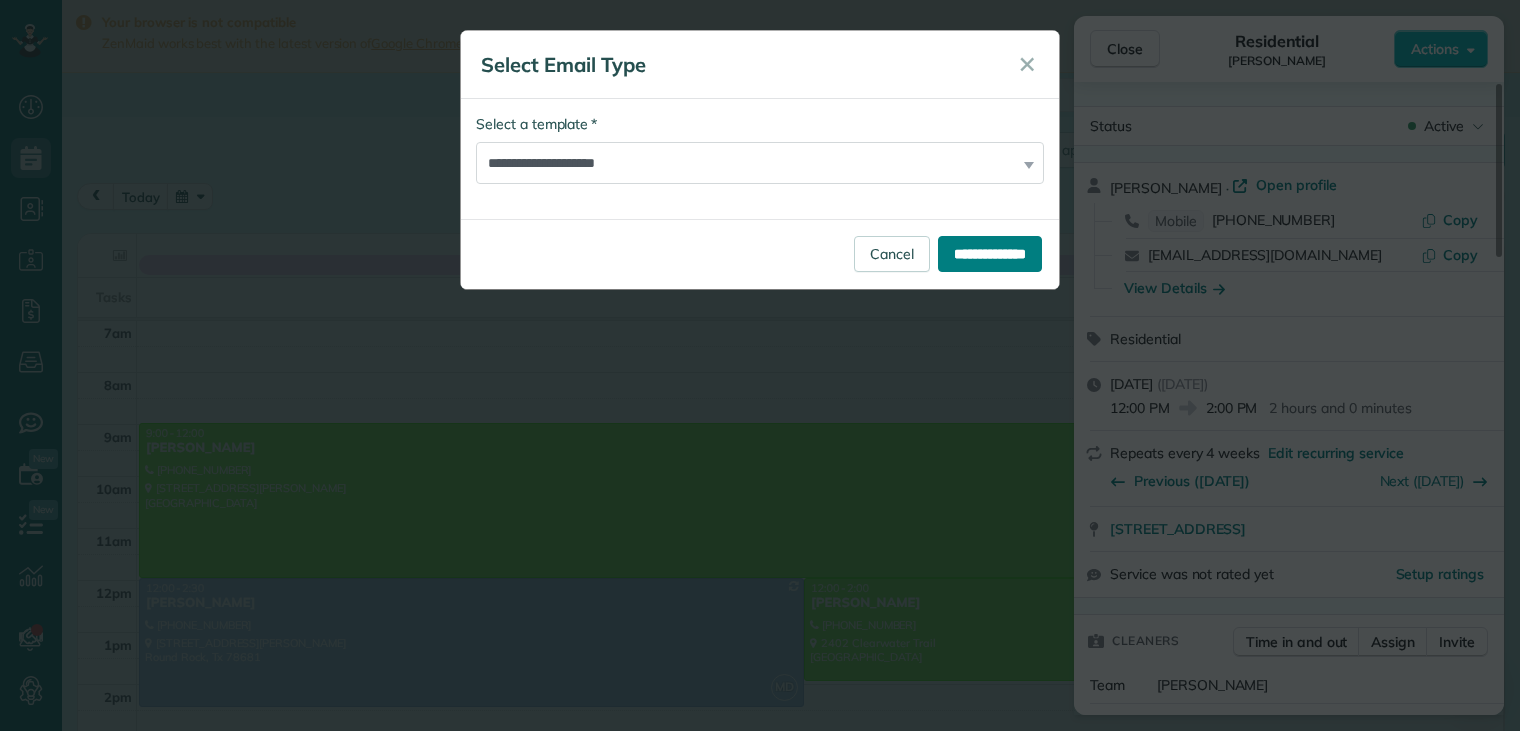click on "**********" at bounding box center (990, 254) 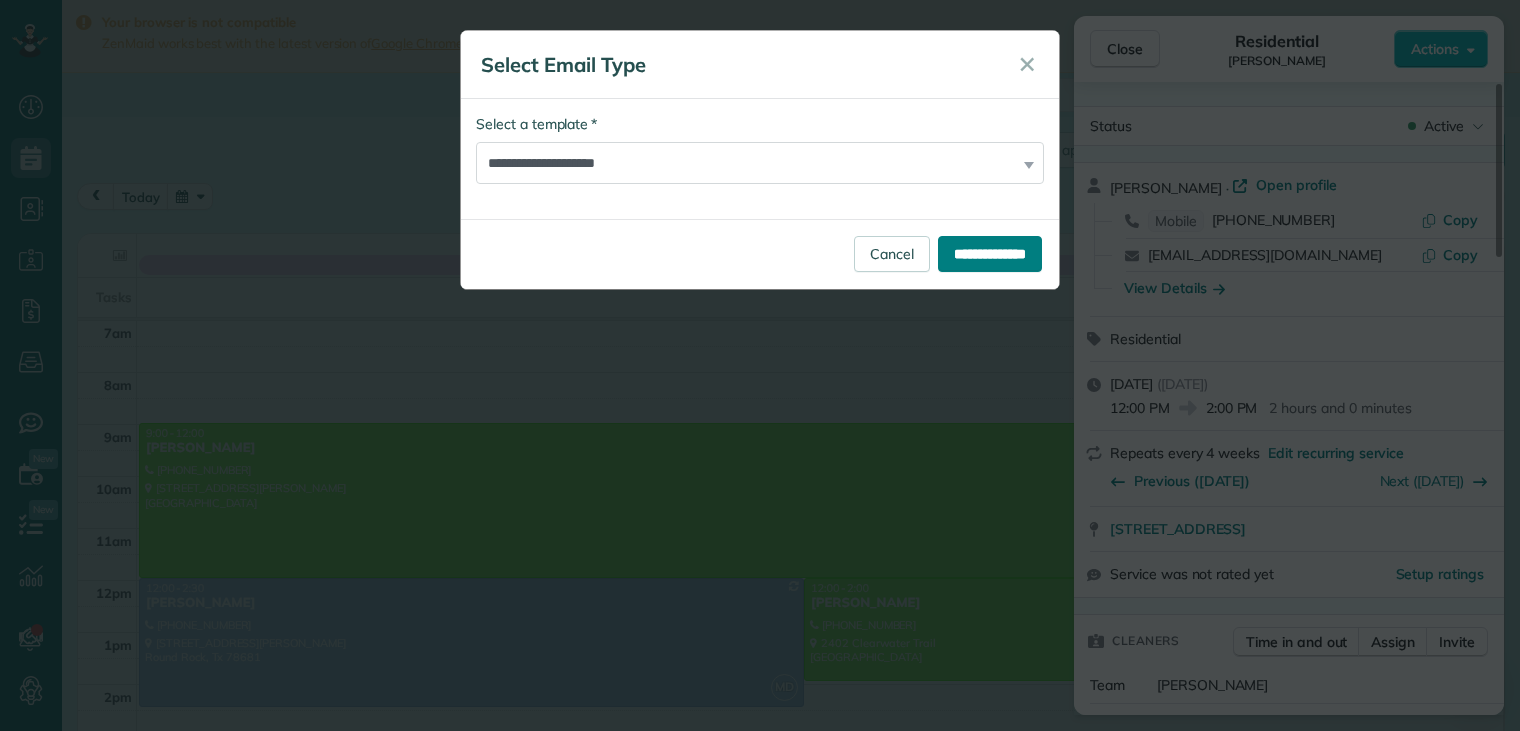 click on "**********" at bounding box center [760, 160] 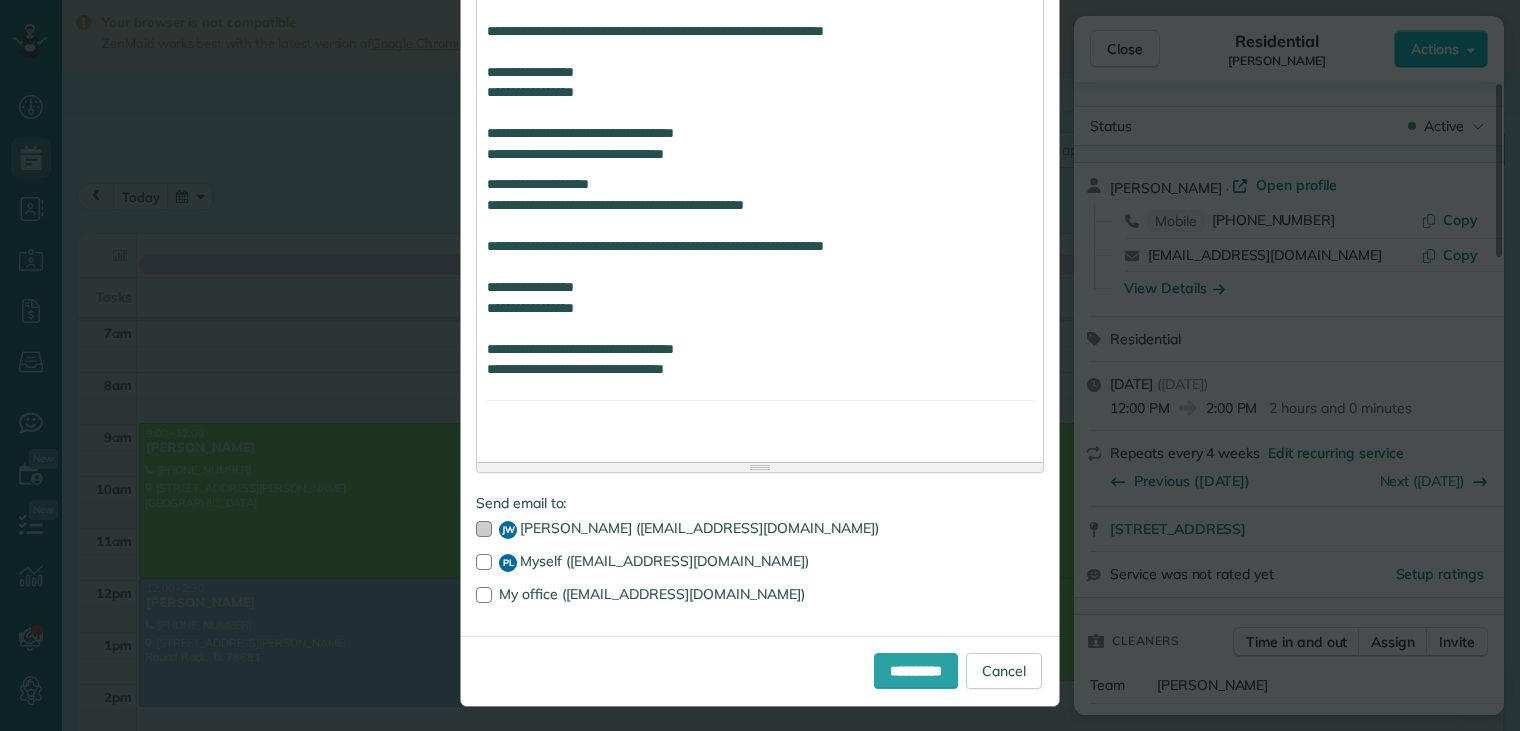 scroll, scrollTop: 1113, scrollLeft: 0, axis: vertical 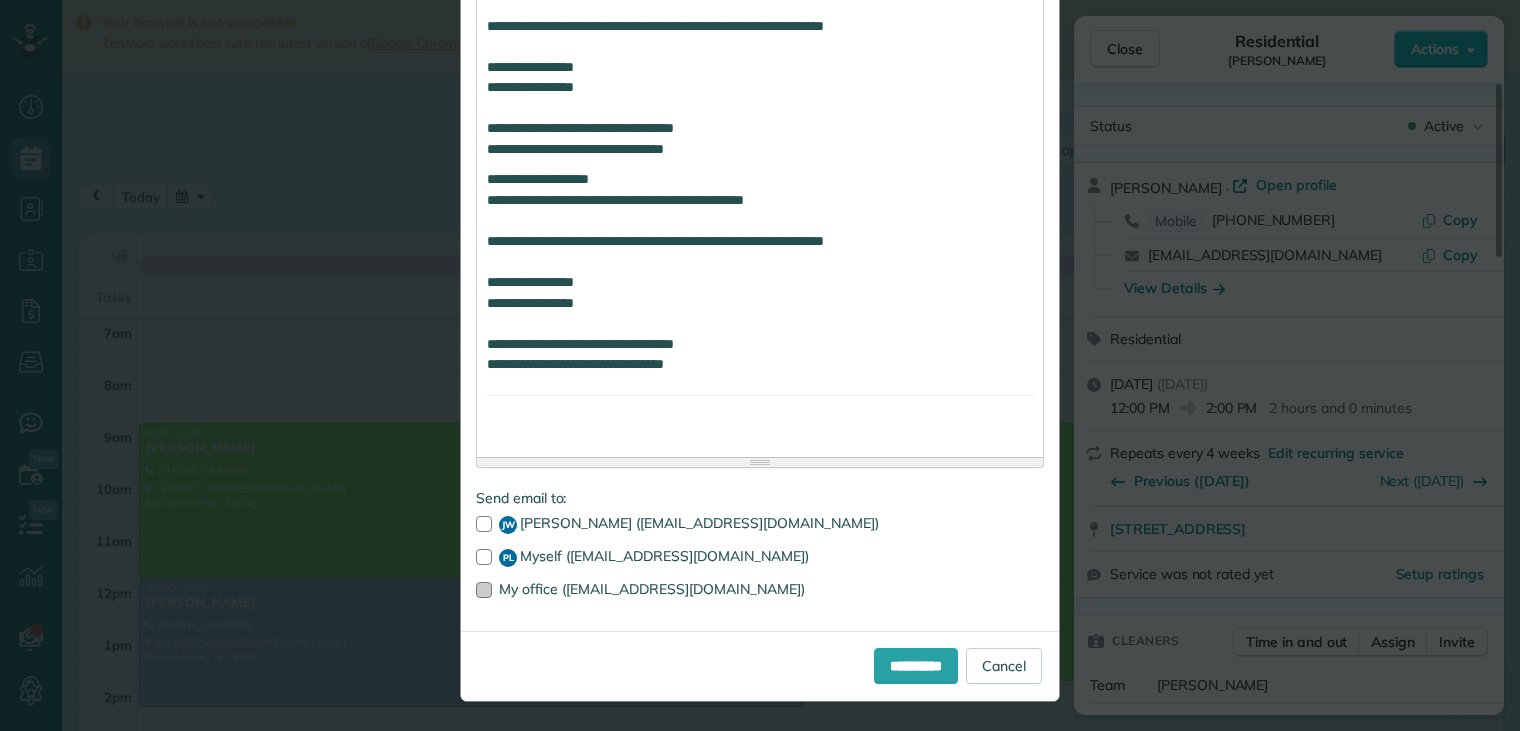 click at bounding box center [484, 590] 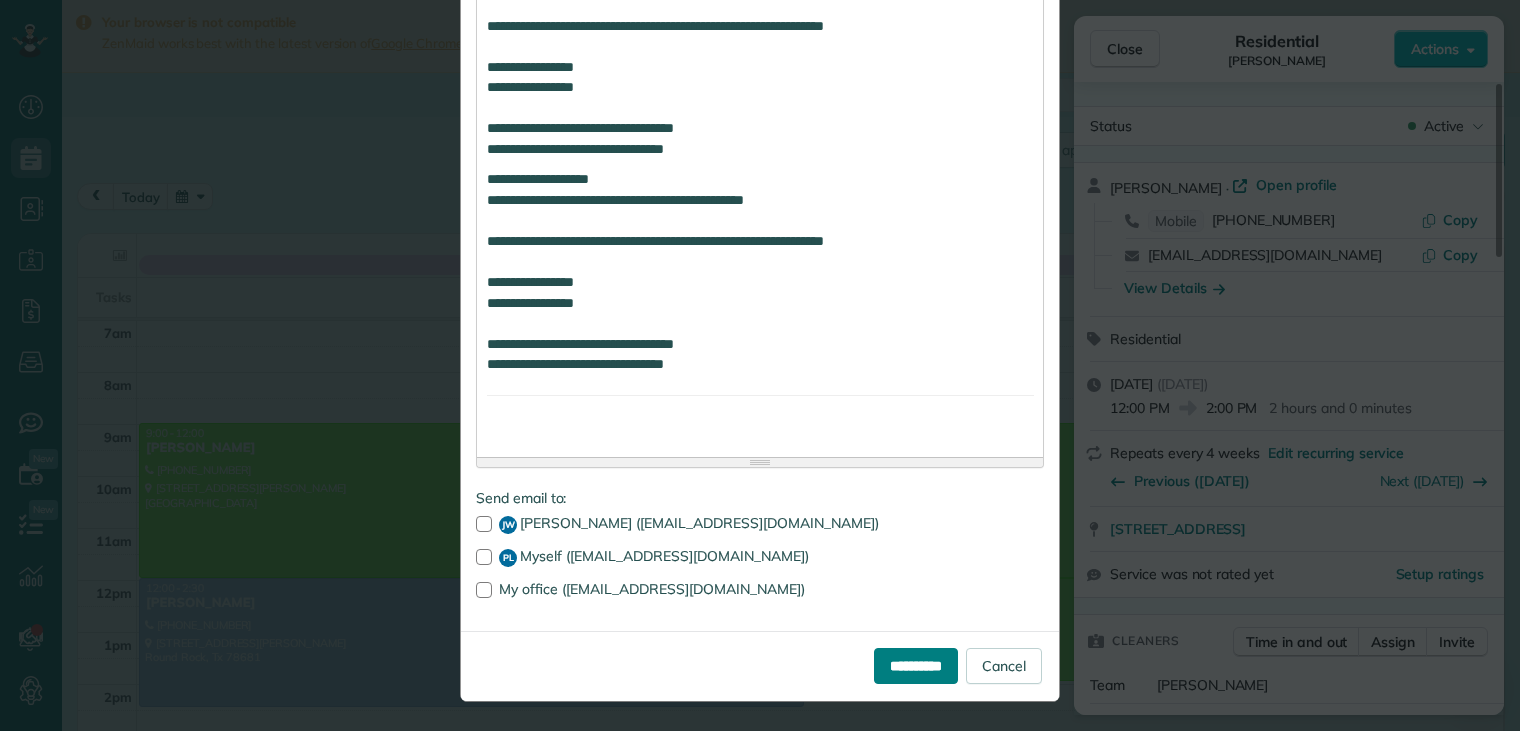 click on "**********" at bounding box center [916, 666] 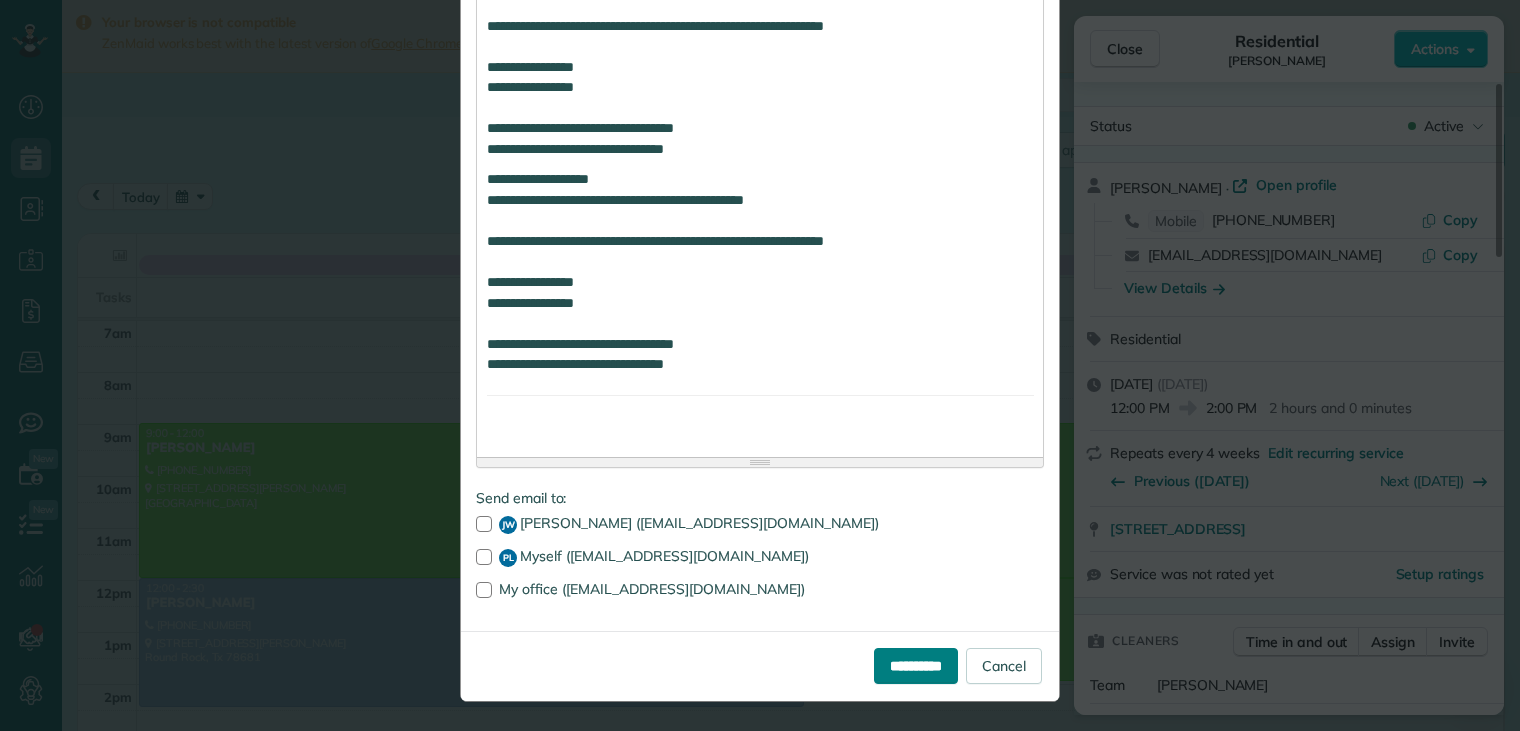 click on "**********" at bounding box center [760, -191] 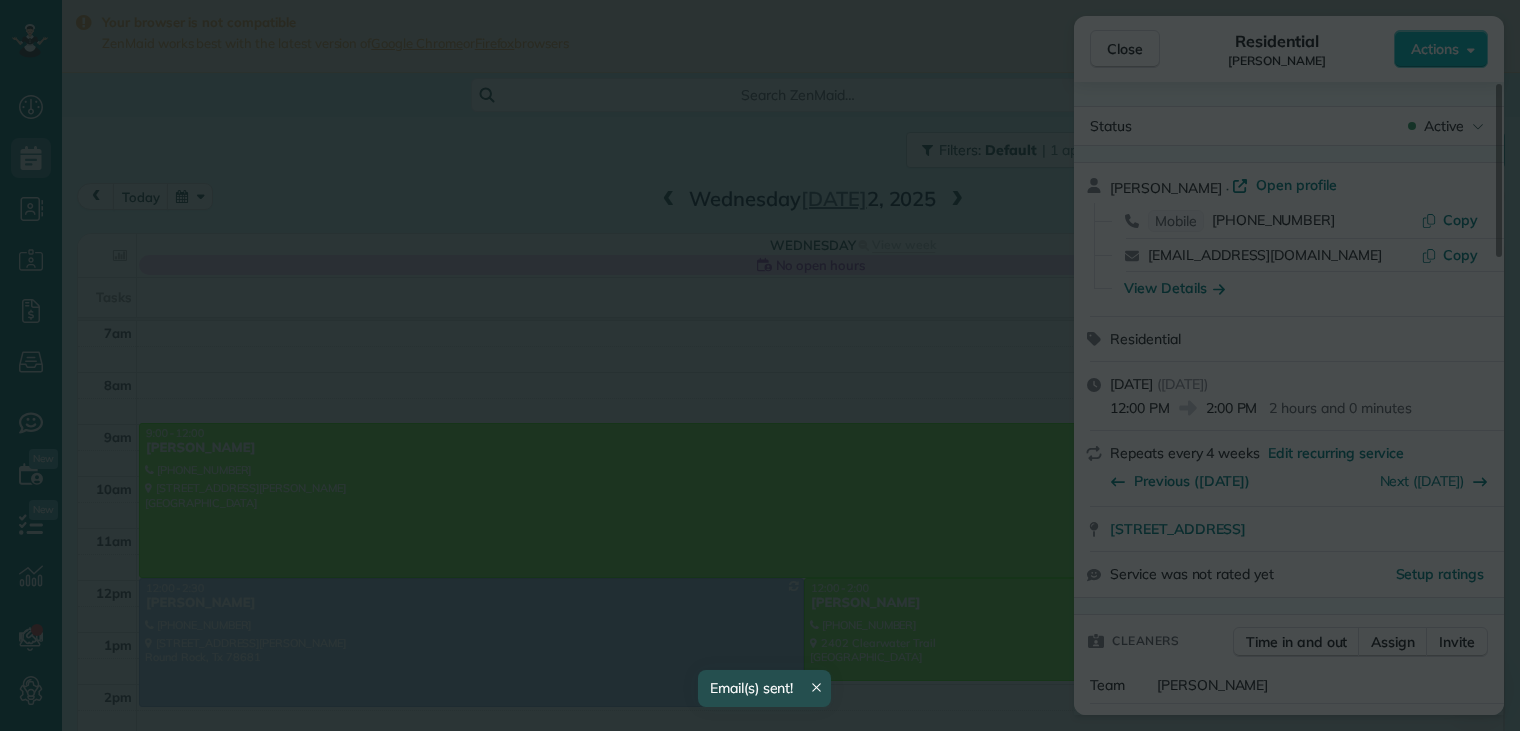 scroll, scrollTop: 0, scrollLeft: 0, axis: both 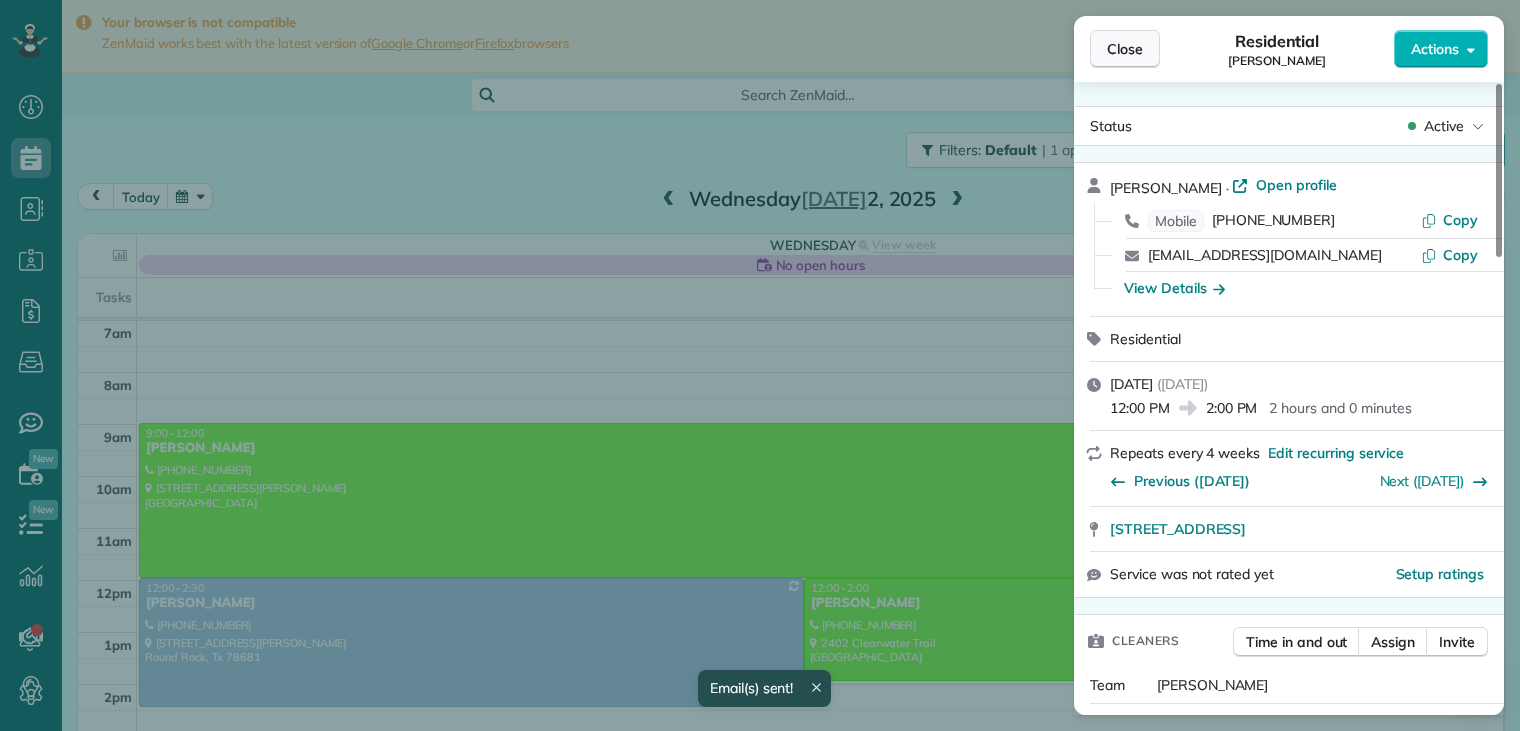 click on "Close" at bounding box center [1125, 49] 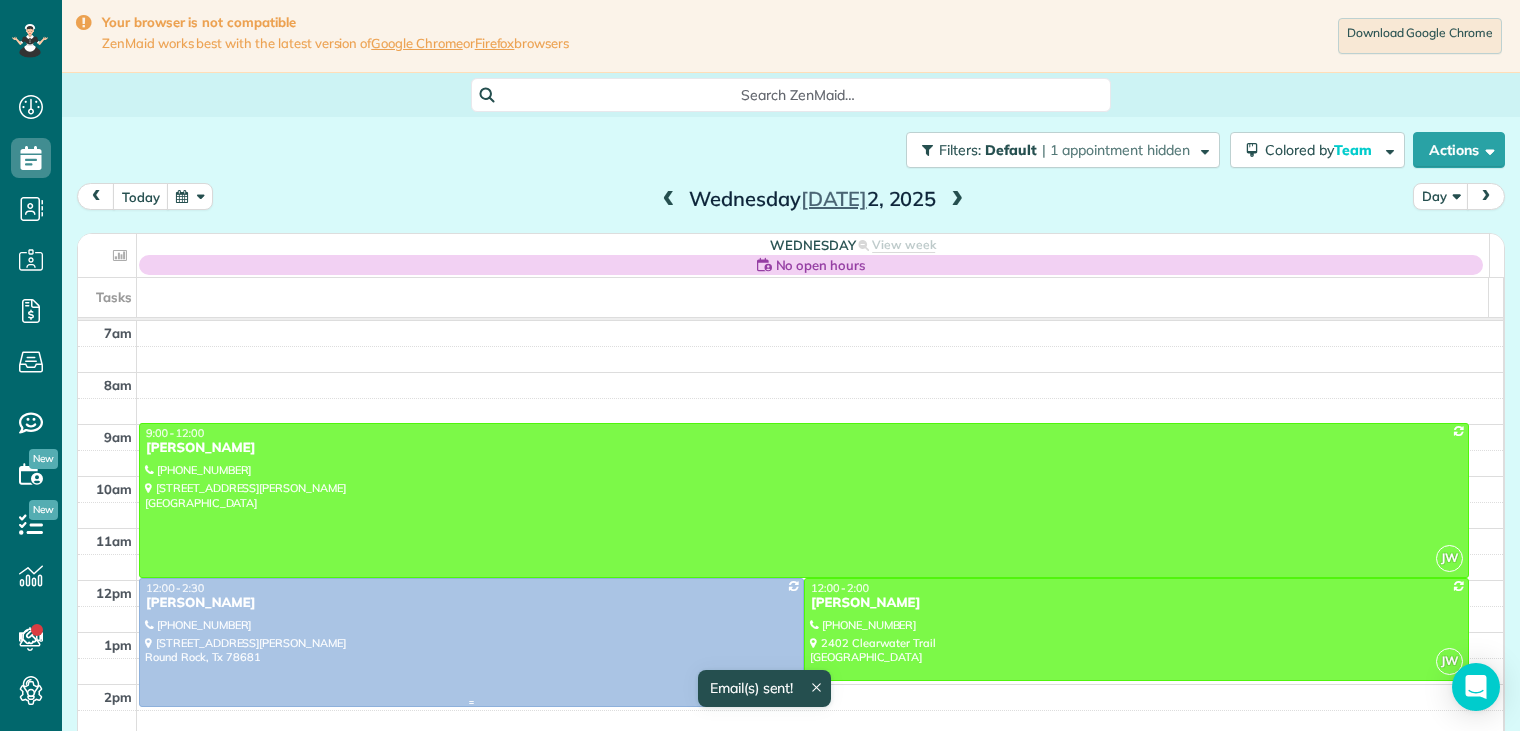 click on "[PERSON_NAME]" at bounding box center (471, 603) 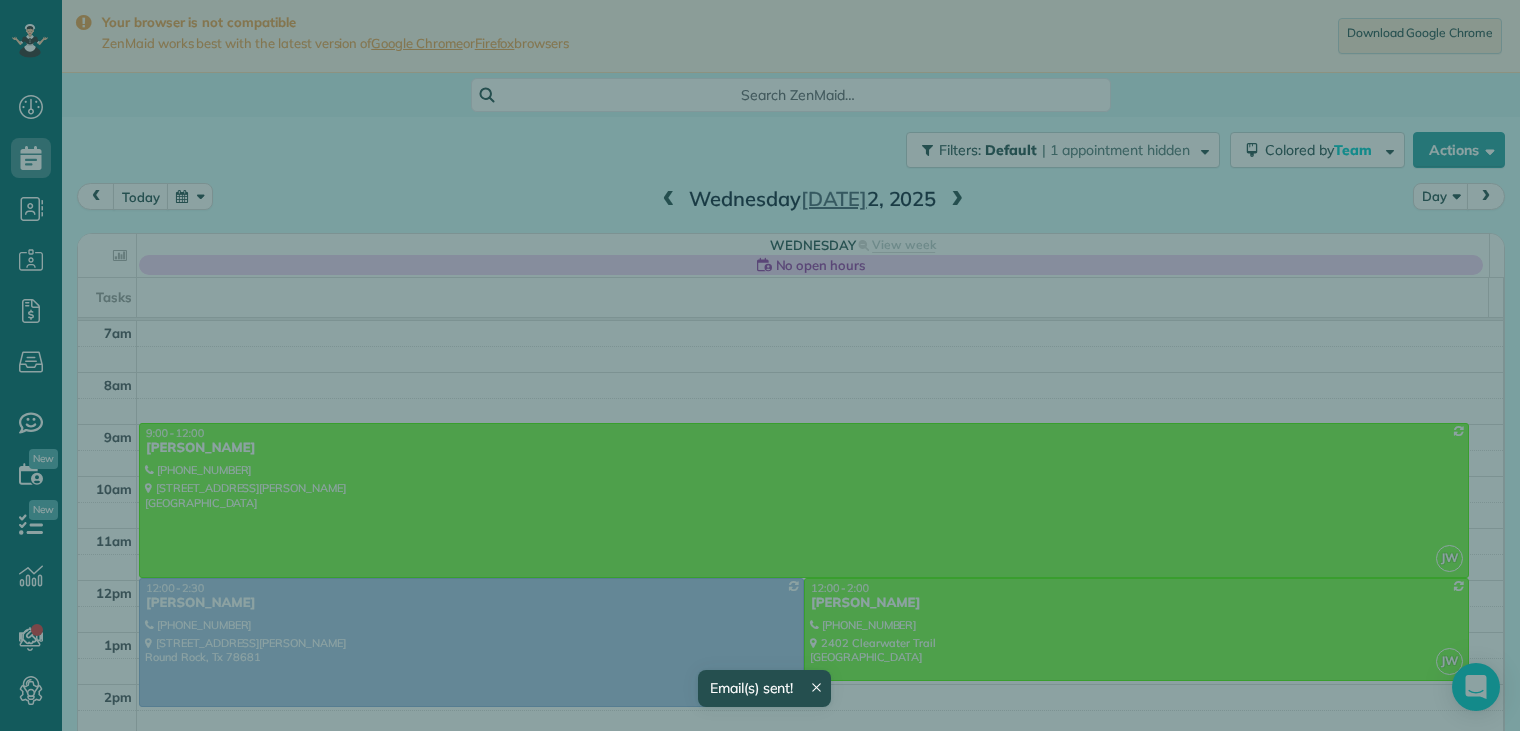 click on "Close   Cleaners" at bounding box center (760, 365) 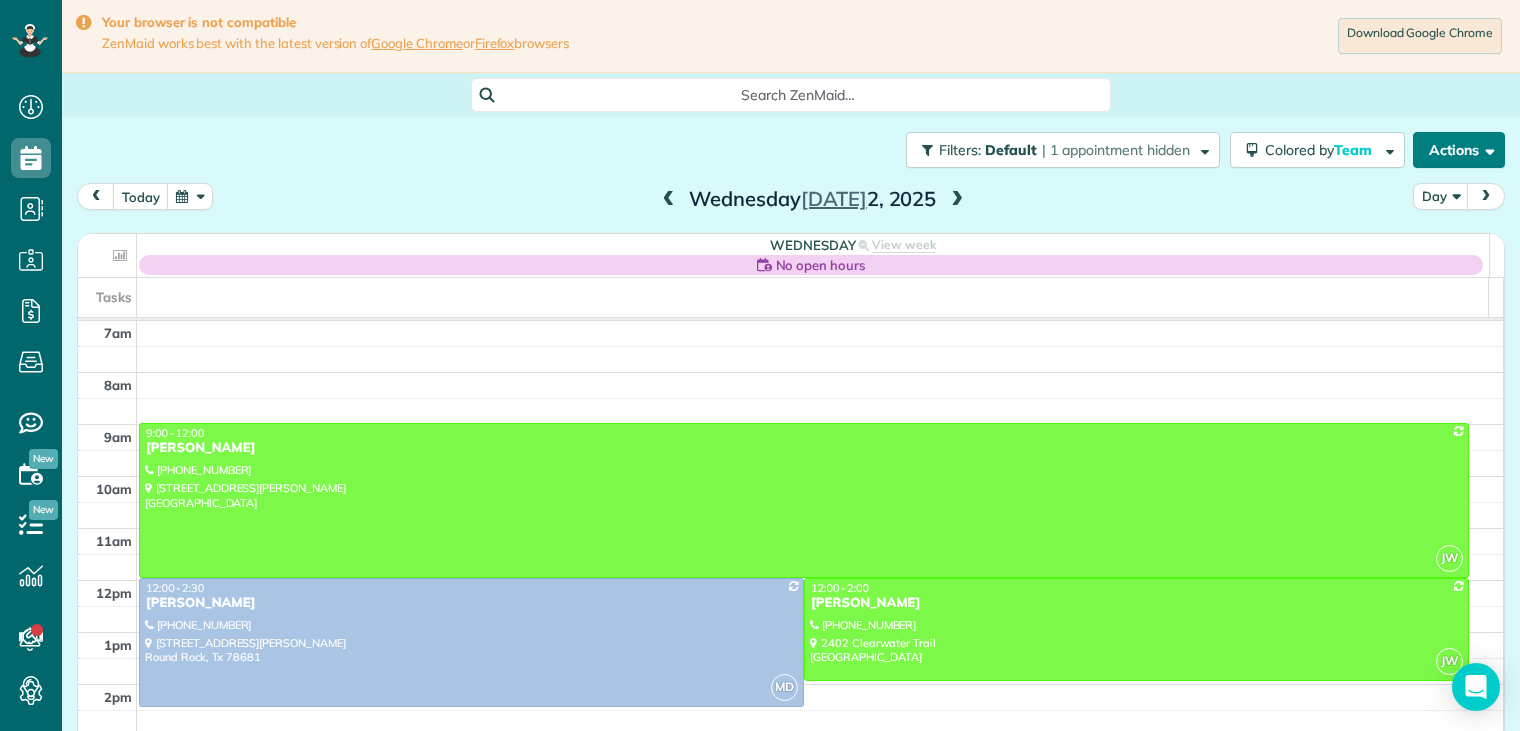 click on "Actions" at bounding box center (1459, 150) 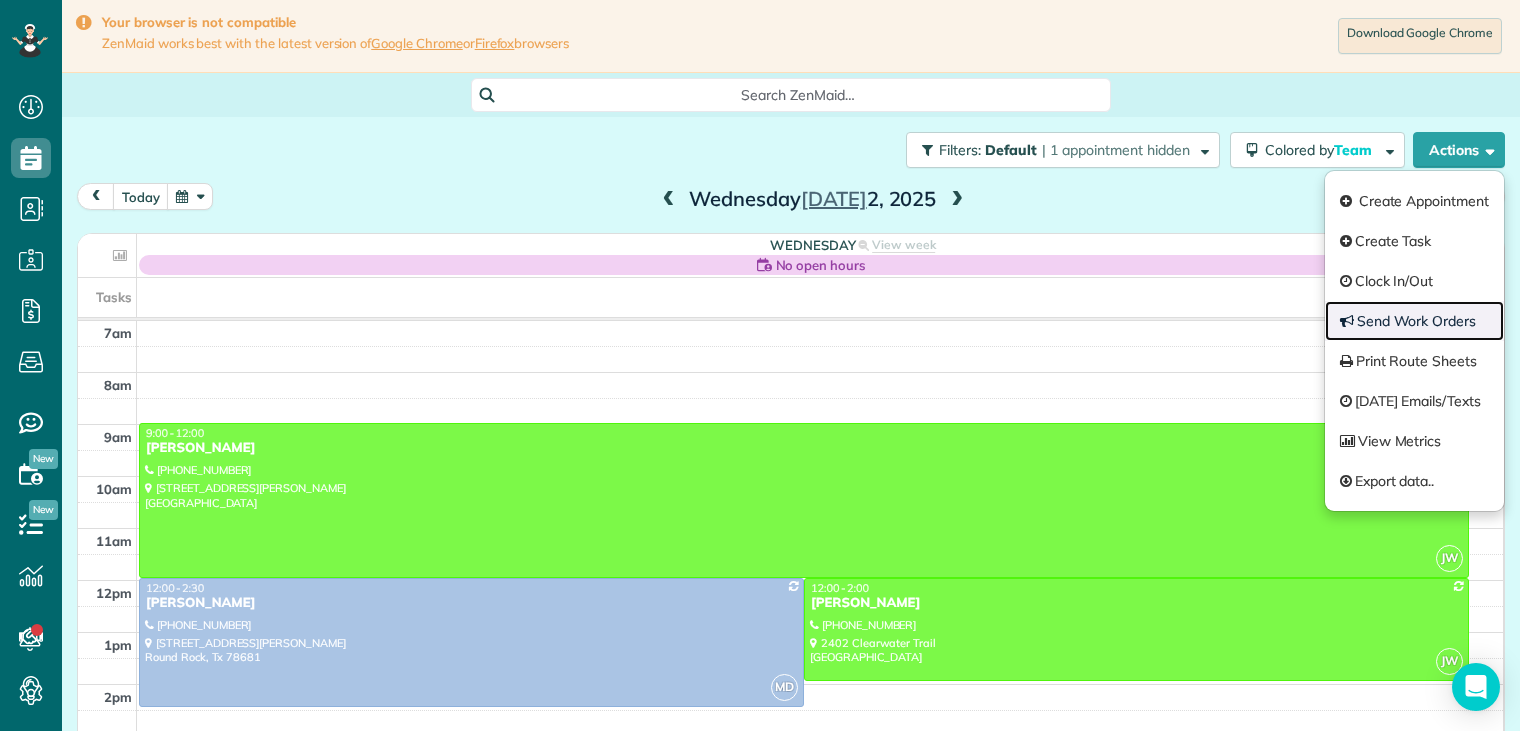 click on "Send Work Orders" at bounding box center [1414, 321] 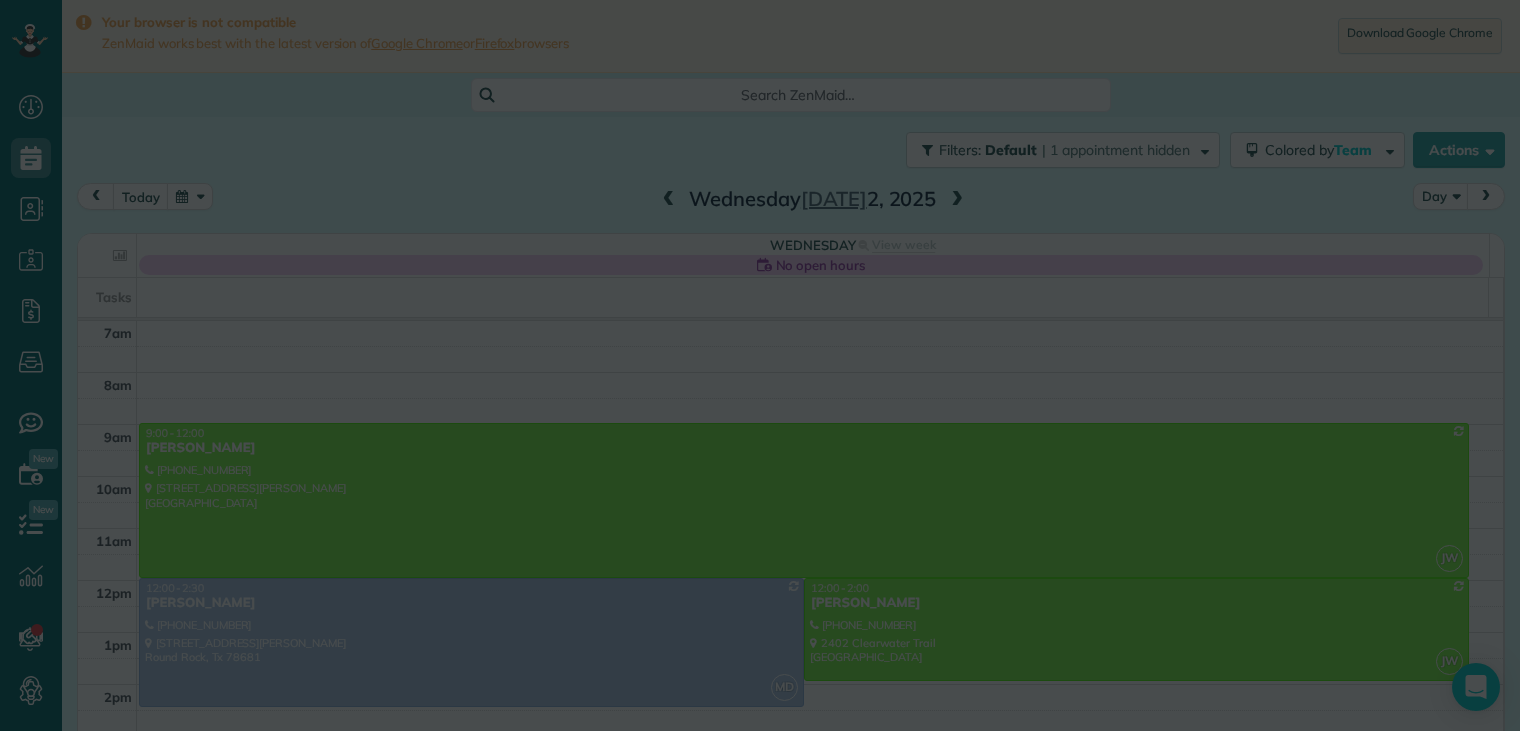click at bounding box center [760, 365] 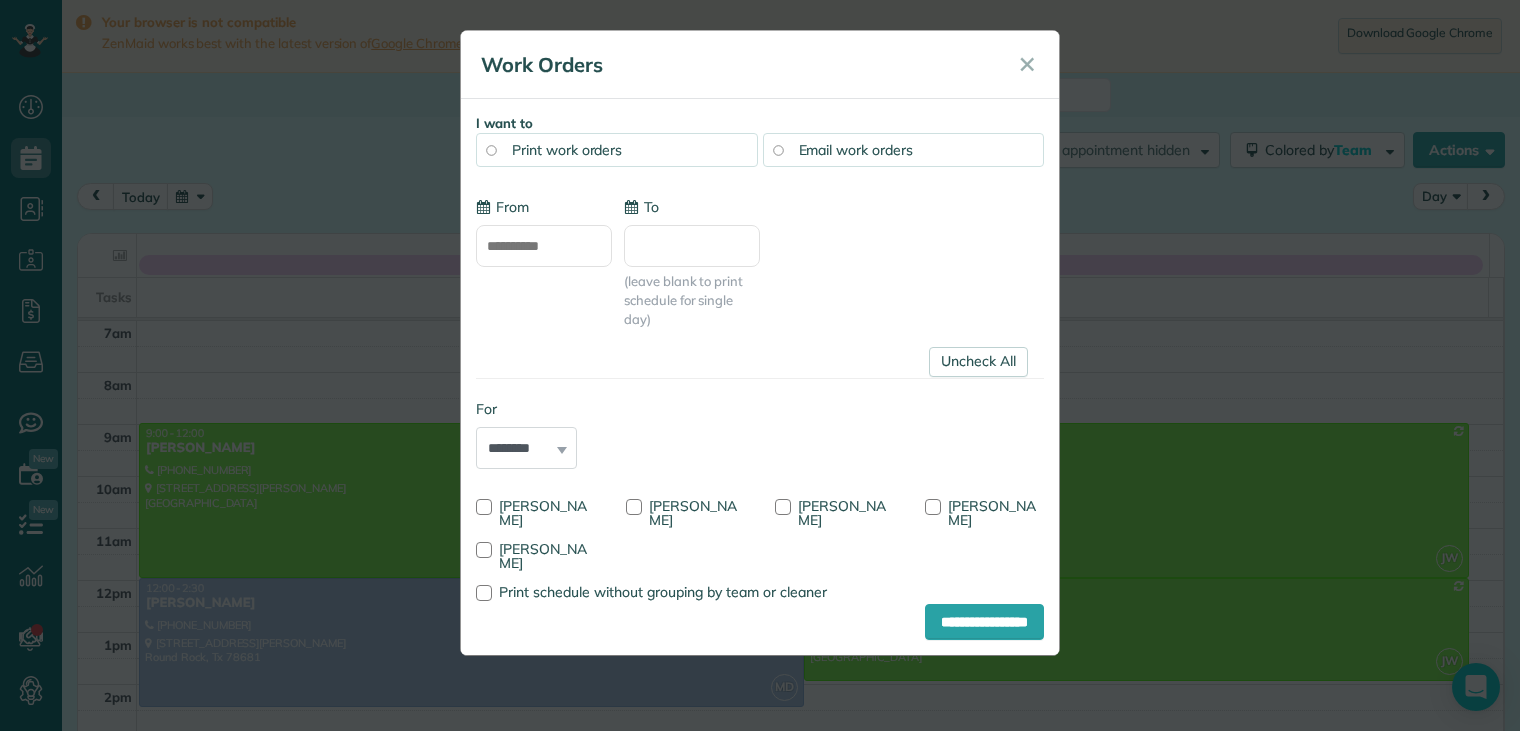 type on "**********" 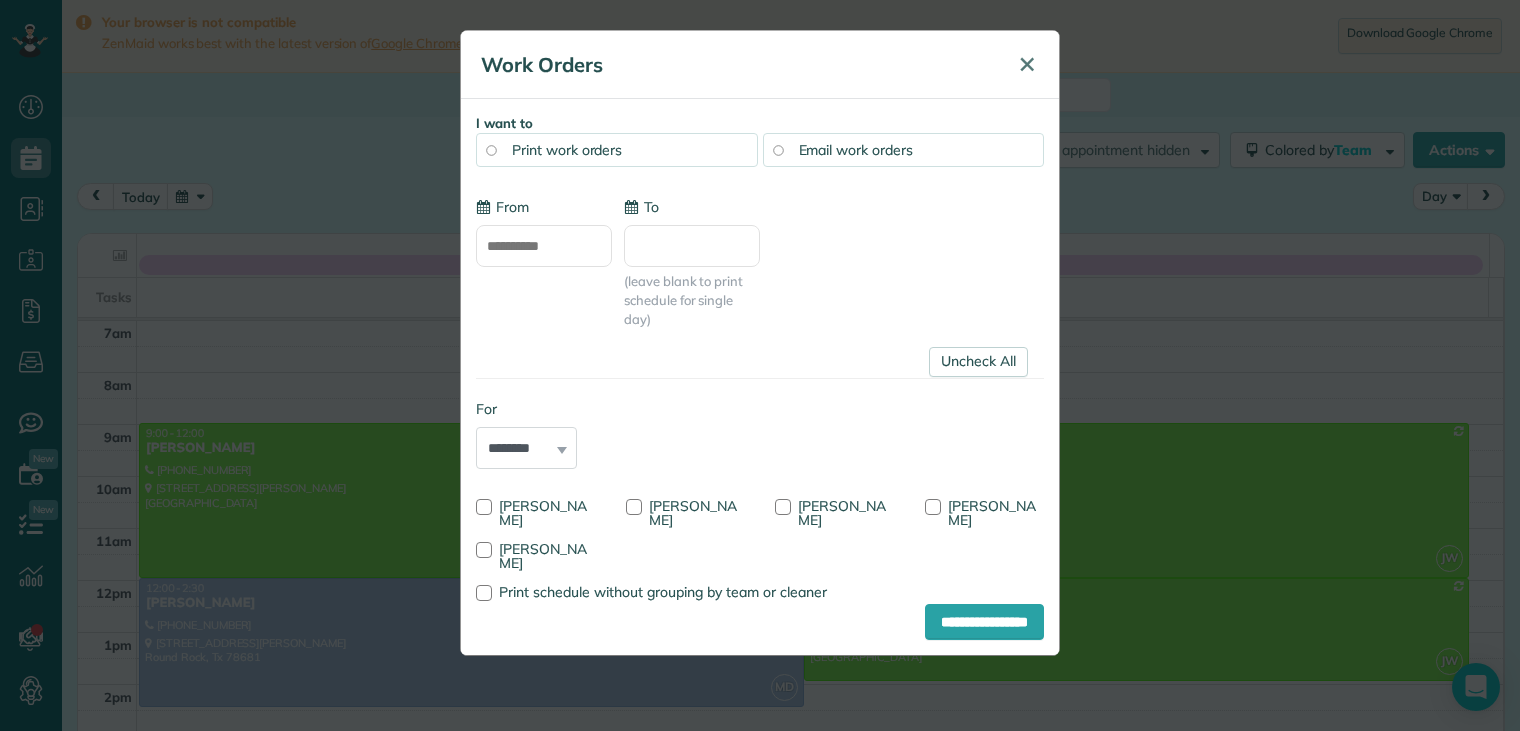 click on "✕" at bounding box center (1027, 64) 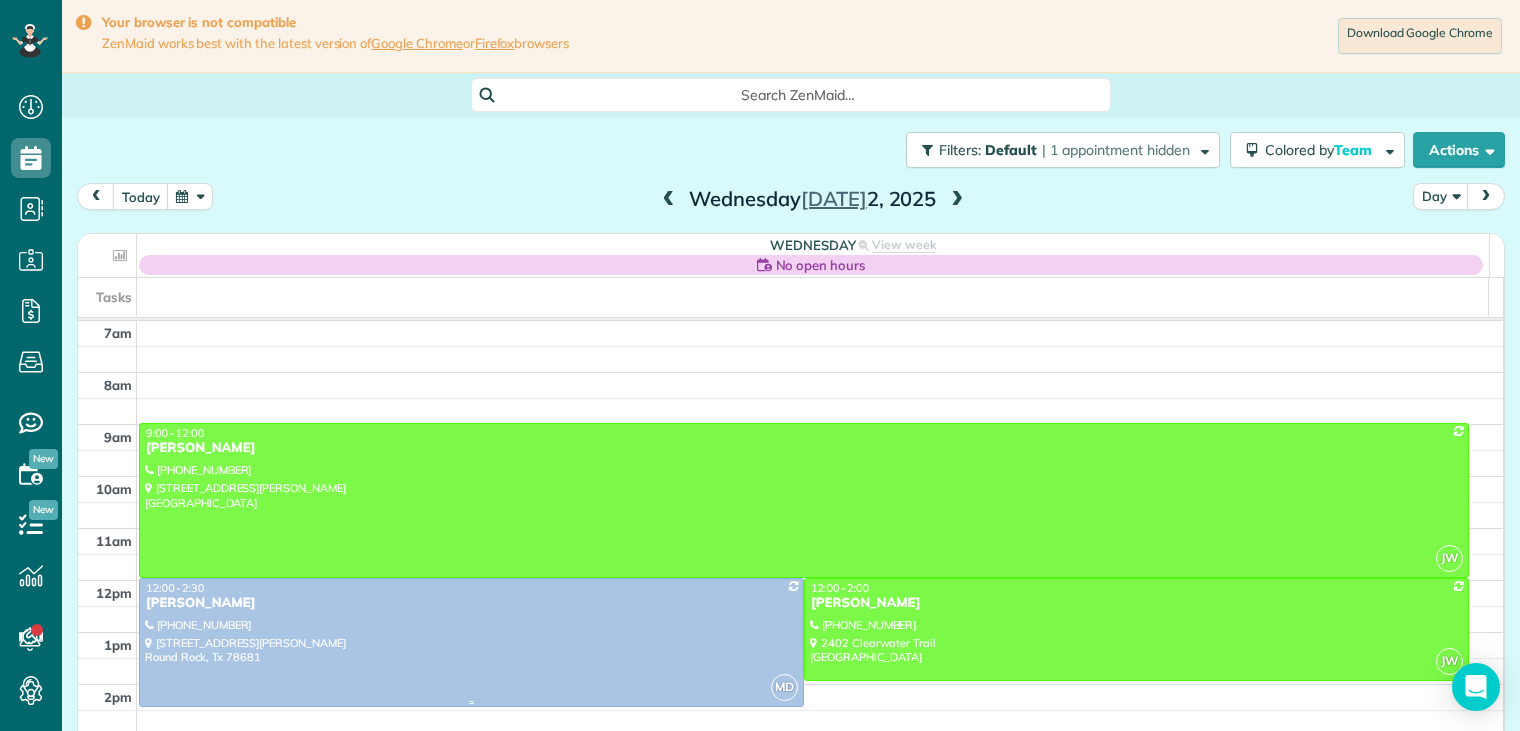 click on "[PERSON_NAME]" at bounding box center [471, 603] 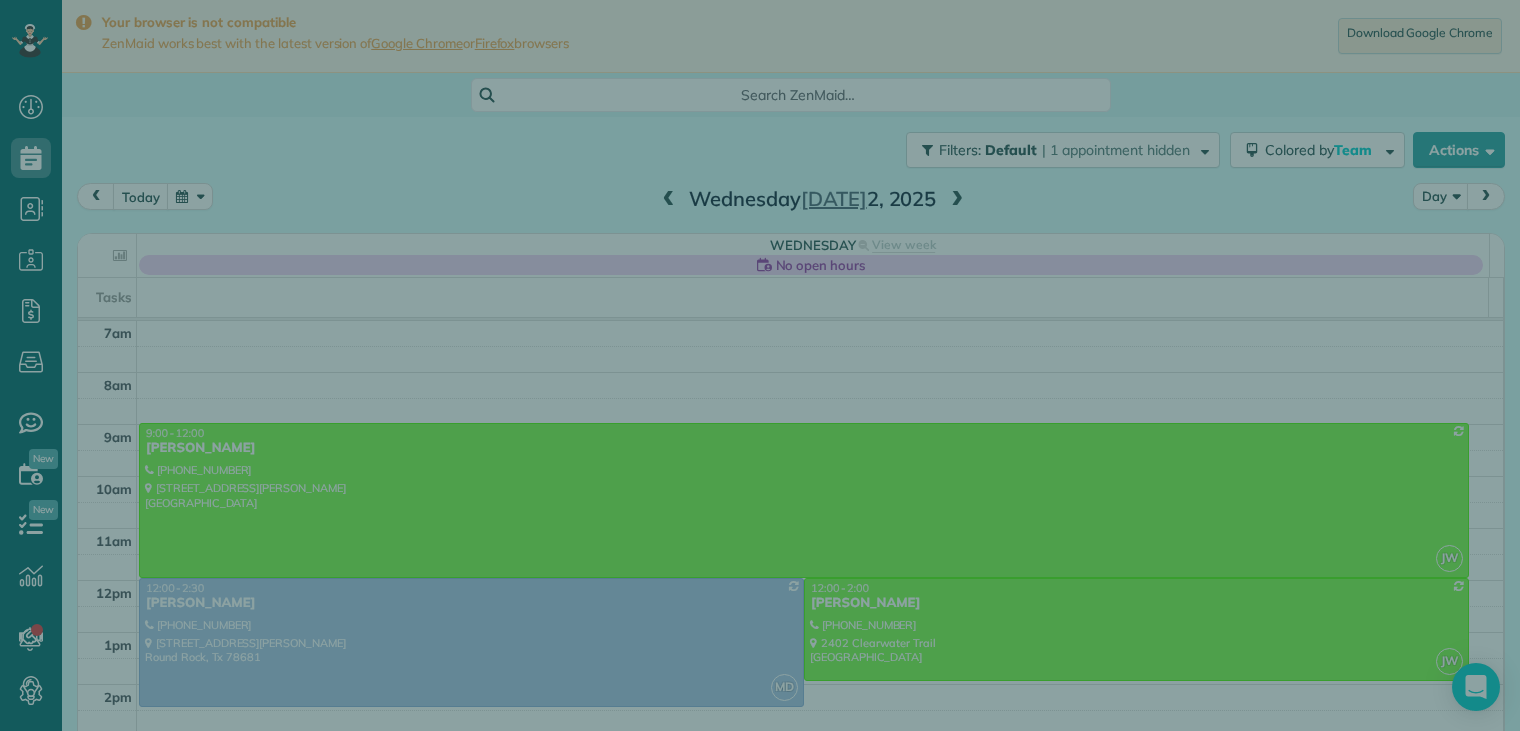 click on "Close Residential [PERSON_NAME] Actions Status Active [PERSON_NAME] · Open profile Mobile [PHONE_NUMBER] Copy No email on record Add email View Details Residential [DATE] ( [DATE] ) 12:00 PM 2:30 PM 2 hours and 30 minutes Repeats every 2 weeks Edit recurring service Previous ([DATE]) Next ([DATE]) [STREET_ADDRESS][PERSON_NAME] Service was not rated yet Setup ratings Cleaners Time in and out Assign Invite Team Mela Cleaners [PERSON_NAME] 12:00 PM 2:30 PM Checklist Try Now Keep this appointment up to your standards. Stay on top of every detail, keep your cleaners organised, and your client happy. Assign a checklist Watch a 5 min demo Billing Billing actions Price $120.09 Overcharge $0.00 Discount $0.00 Coupon discount - Primary tax Sales Tax (8.25%.) (8.25%) $9.91 Secondary tax - Total appointment price $130.00 Tips collected New feature! $0.00 Unpaid Mark as paid Total including tip $130.00 Get paid online in no-time! Send an invoice and reward your cleaners with tips 1 2" at bounding box center (760, 365) 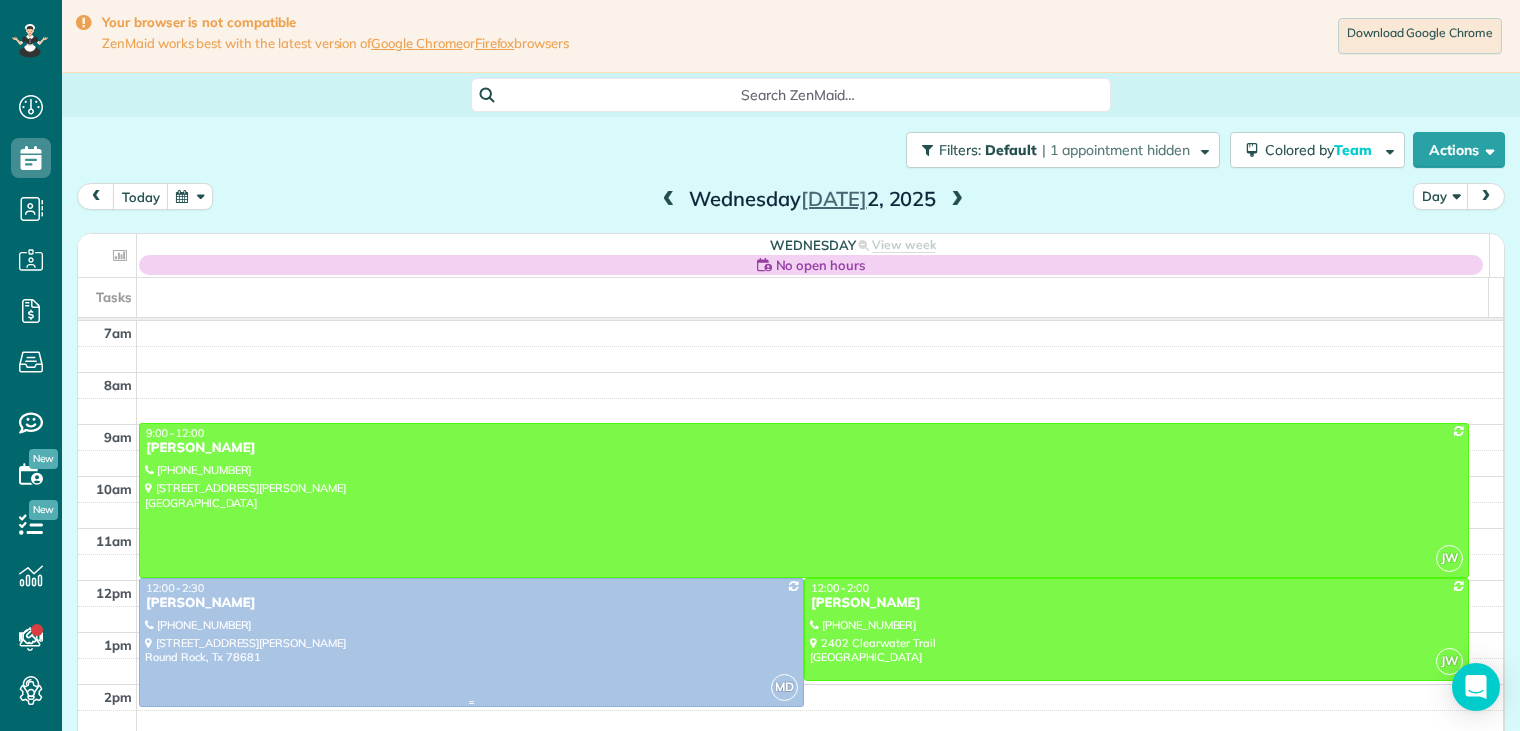 click on "[PERSON_NAME]" at bounding box center (471, 603) 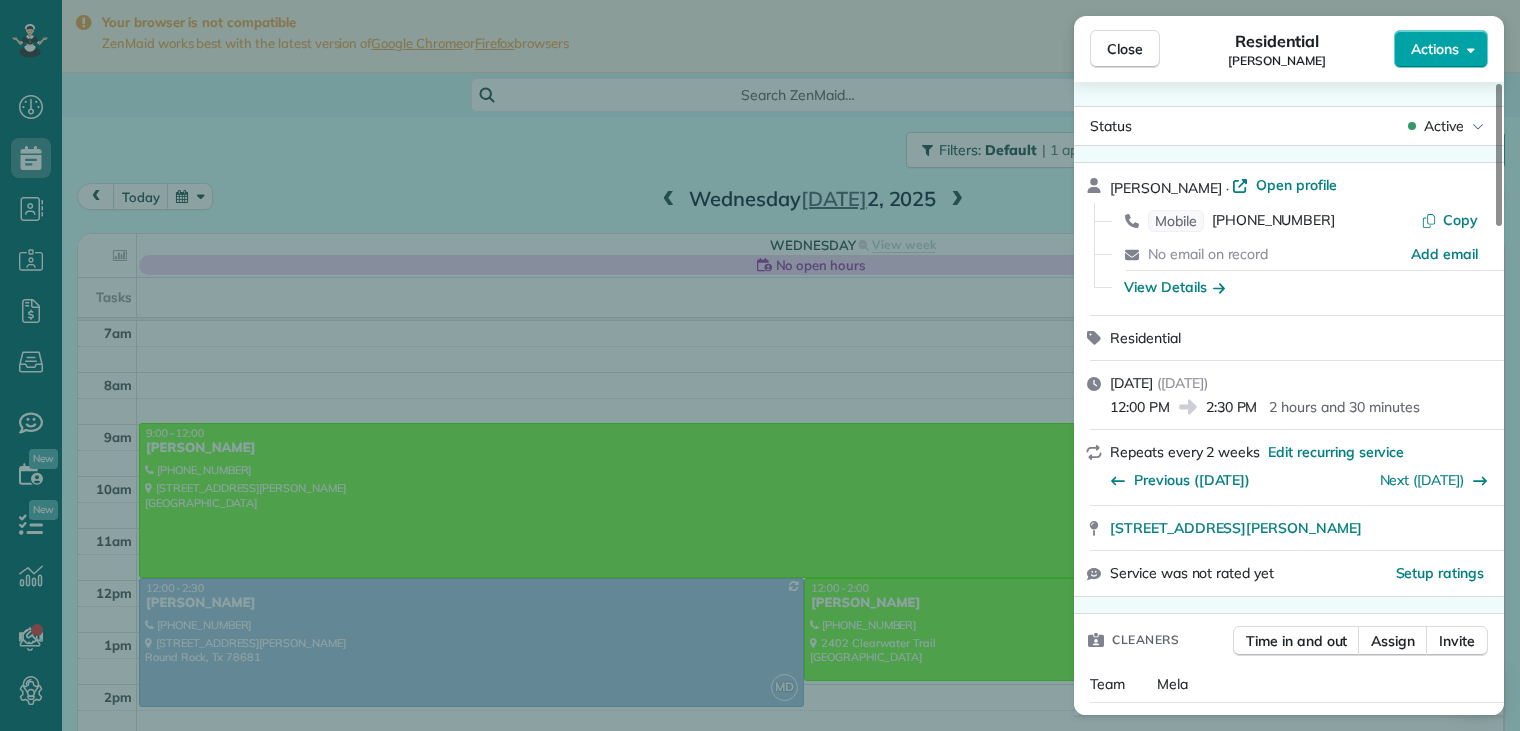 click on "Actions" at bounding box center (1435, 49) 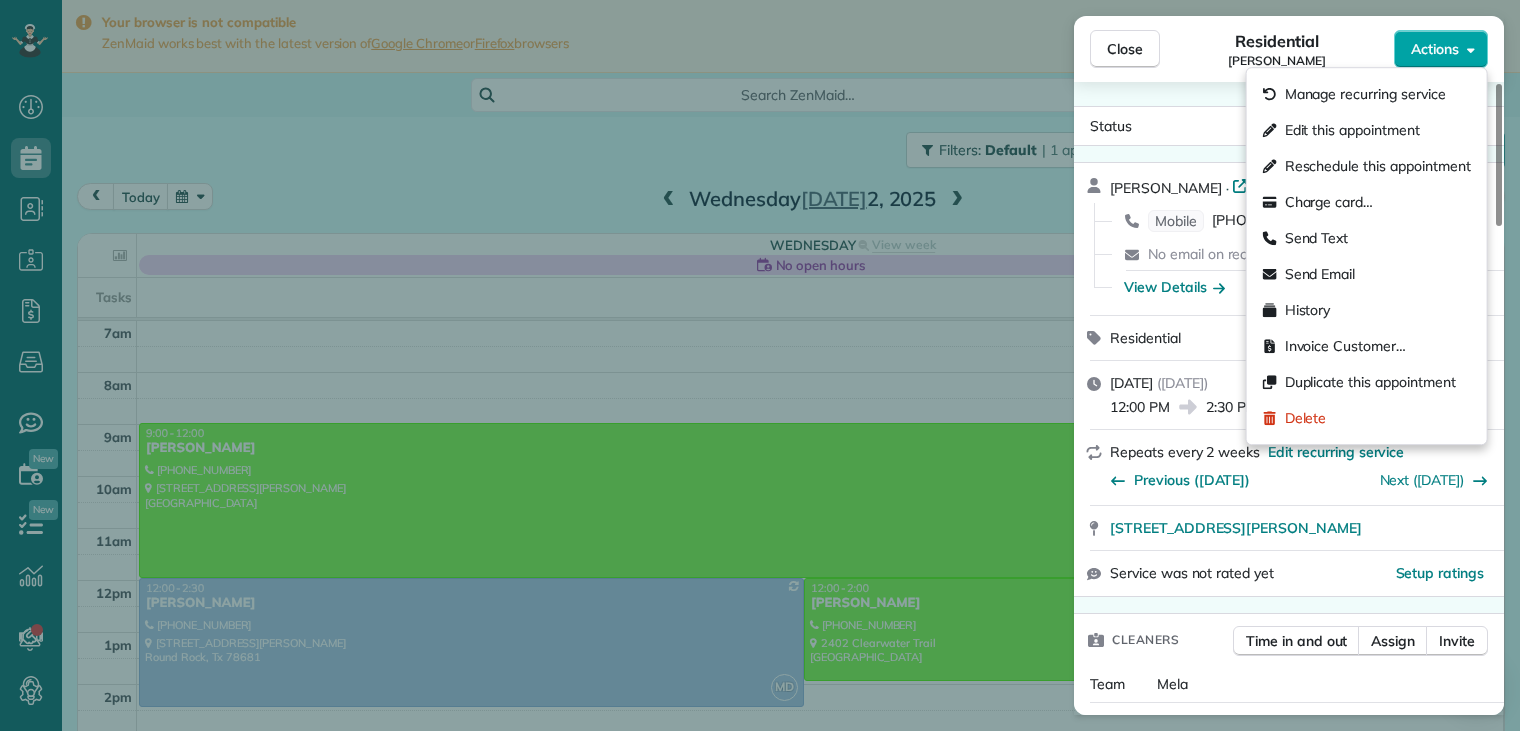click on "Actions" at bounding box center [1435, 49] 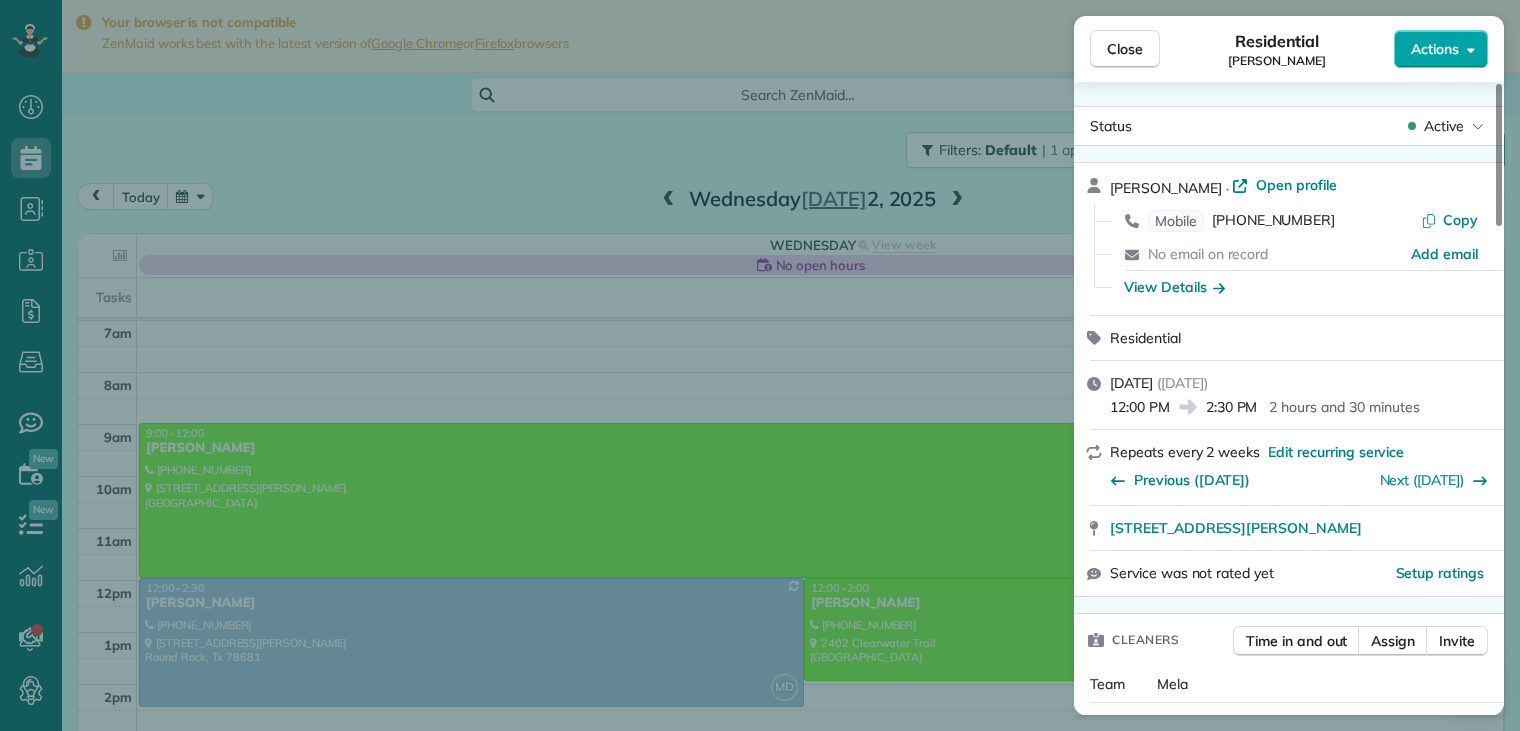 click on "Actions" at bounding box center [1435, 49] 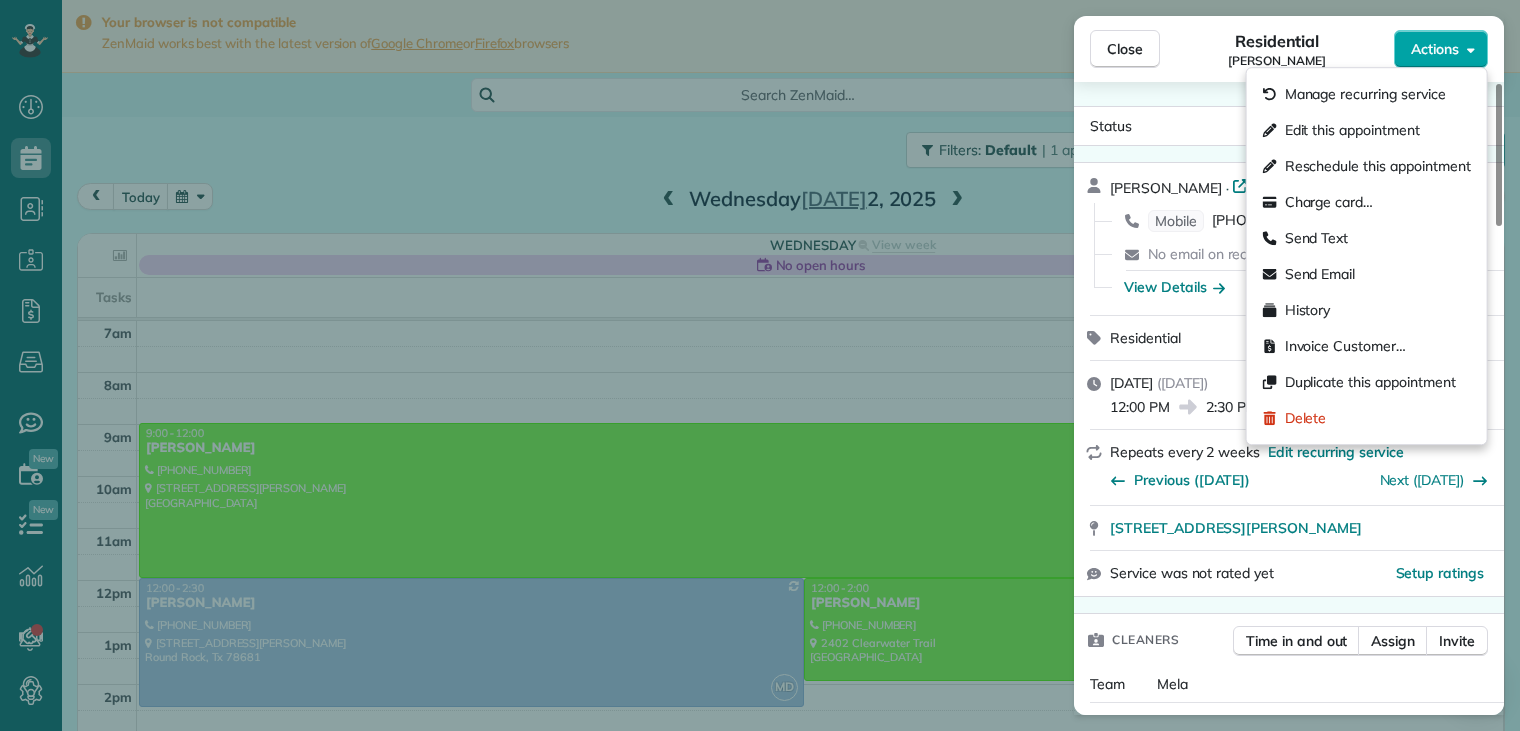 click on "Actions" at bounding box center [1435, 49] 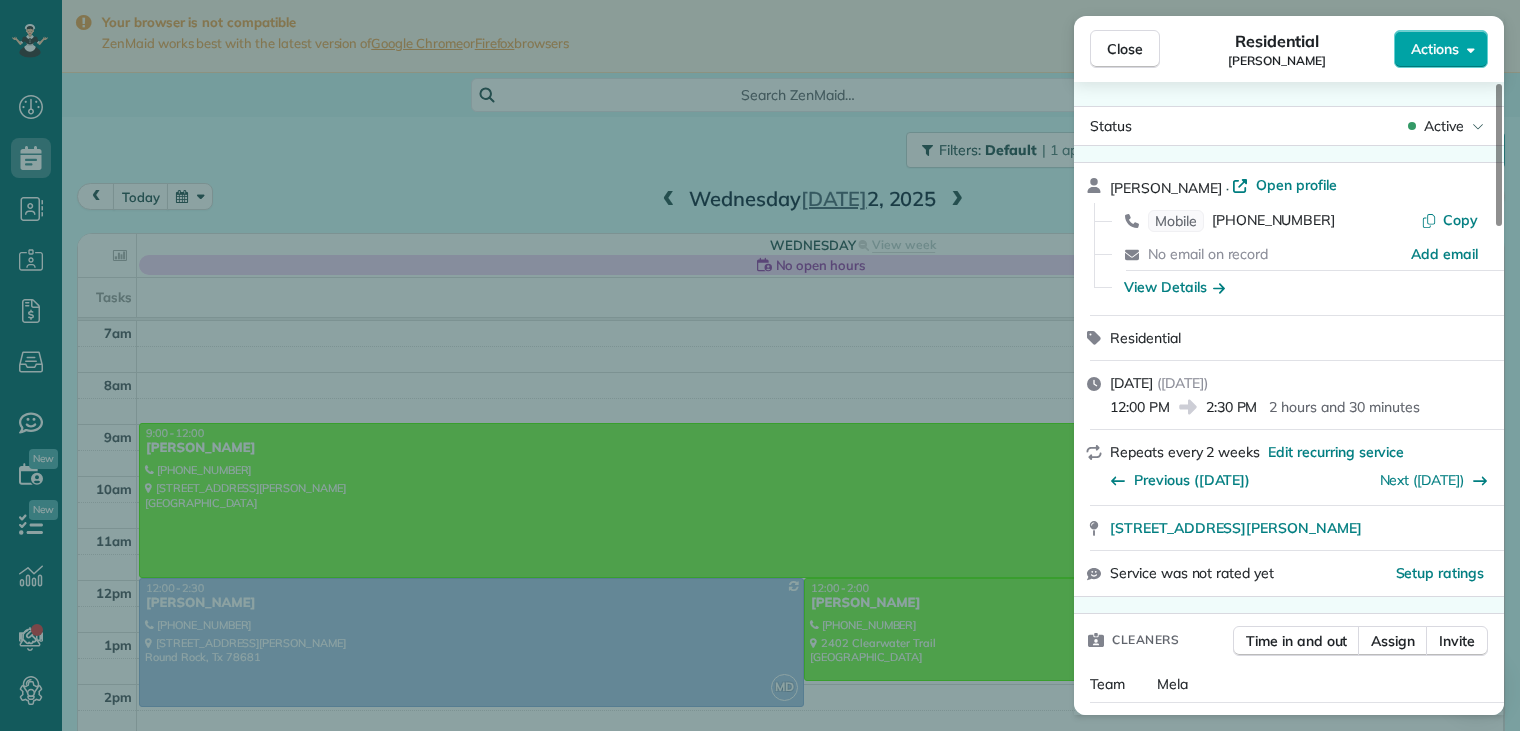 click on "Actions" at bounding box center [1435, 49] 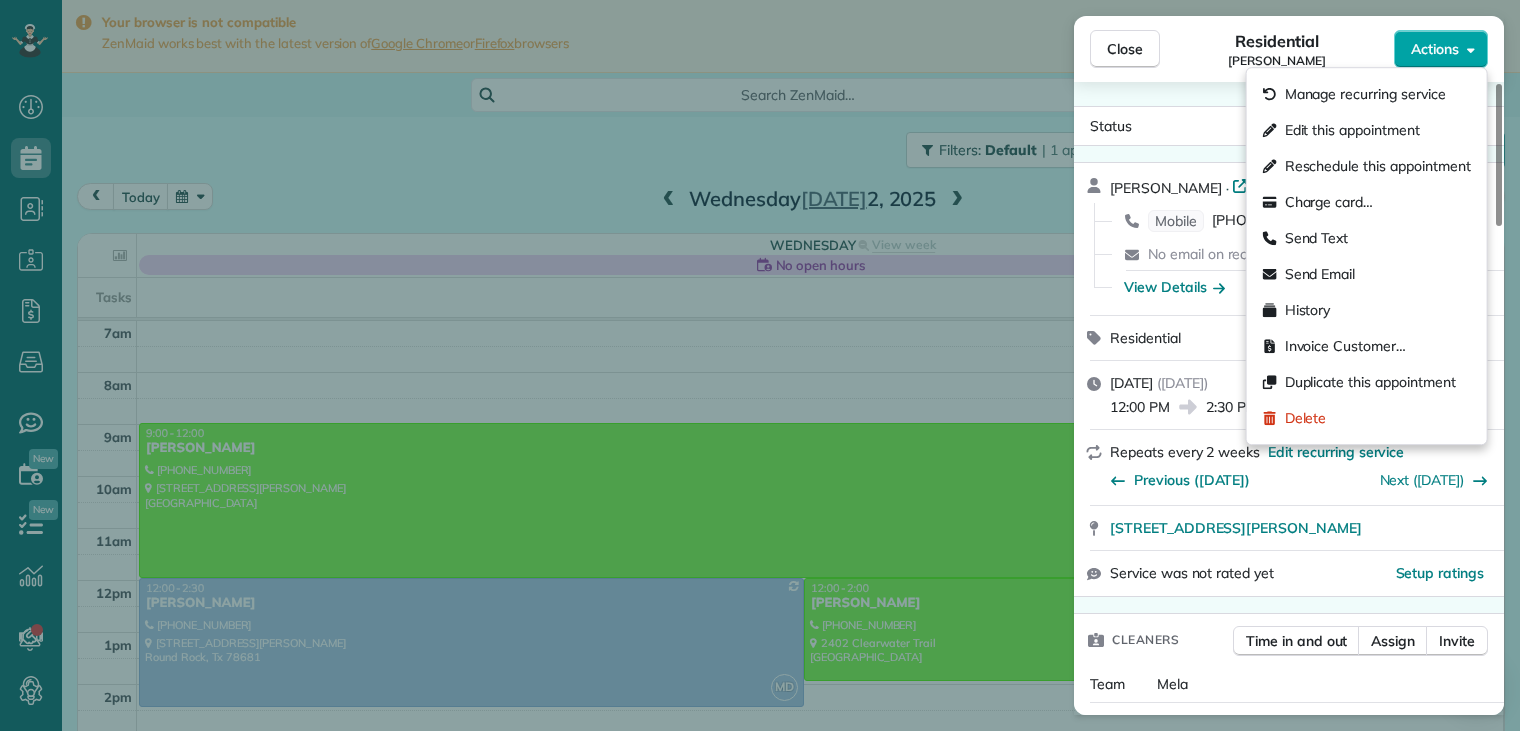 click on "Actions" at bounding box center (1435, 49) 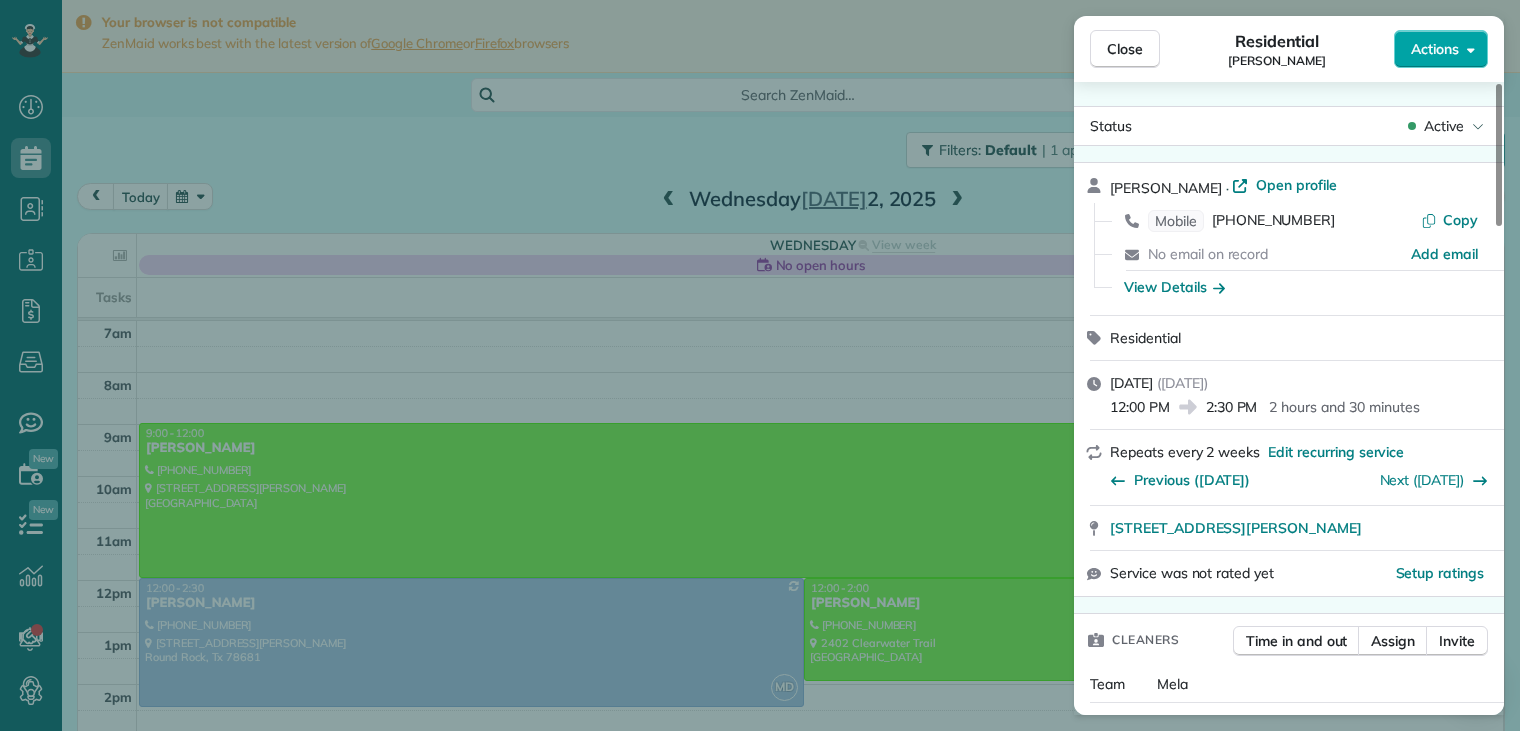 click on "Actions" at bounding box center (1435, 49) 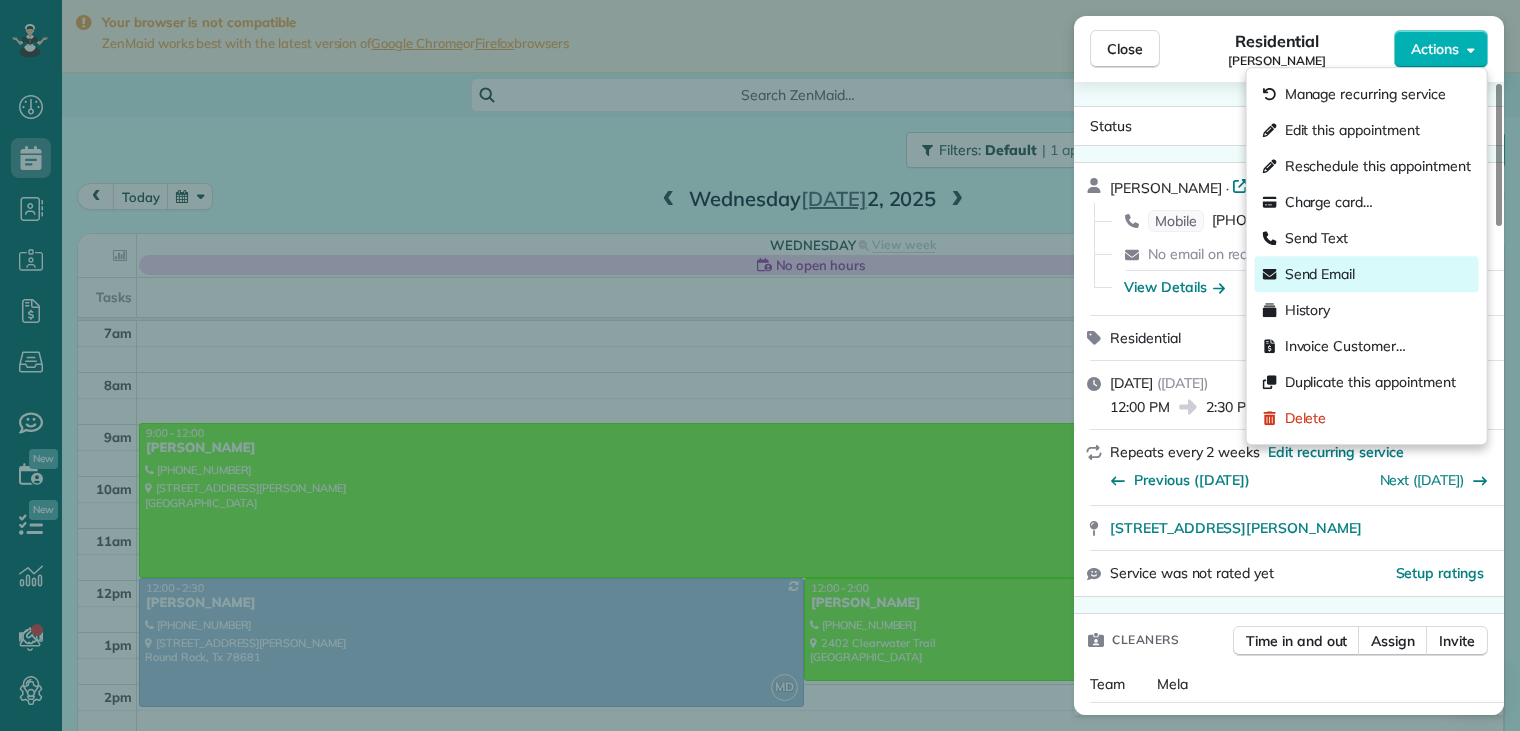 click on "Send Email" at bounding box center (1320, 274) 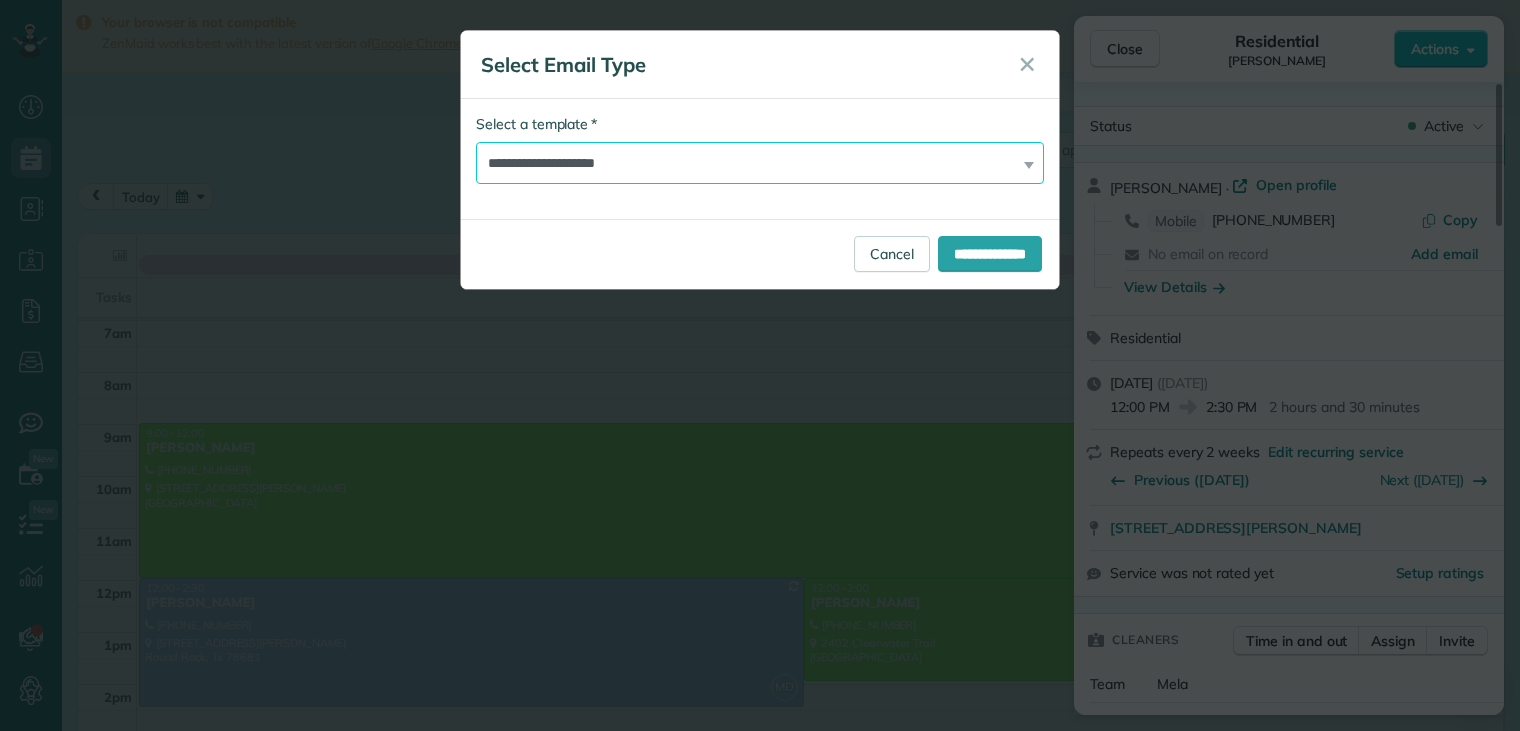 click on "**********" at bounding box center [760, 163] 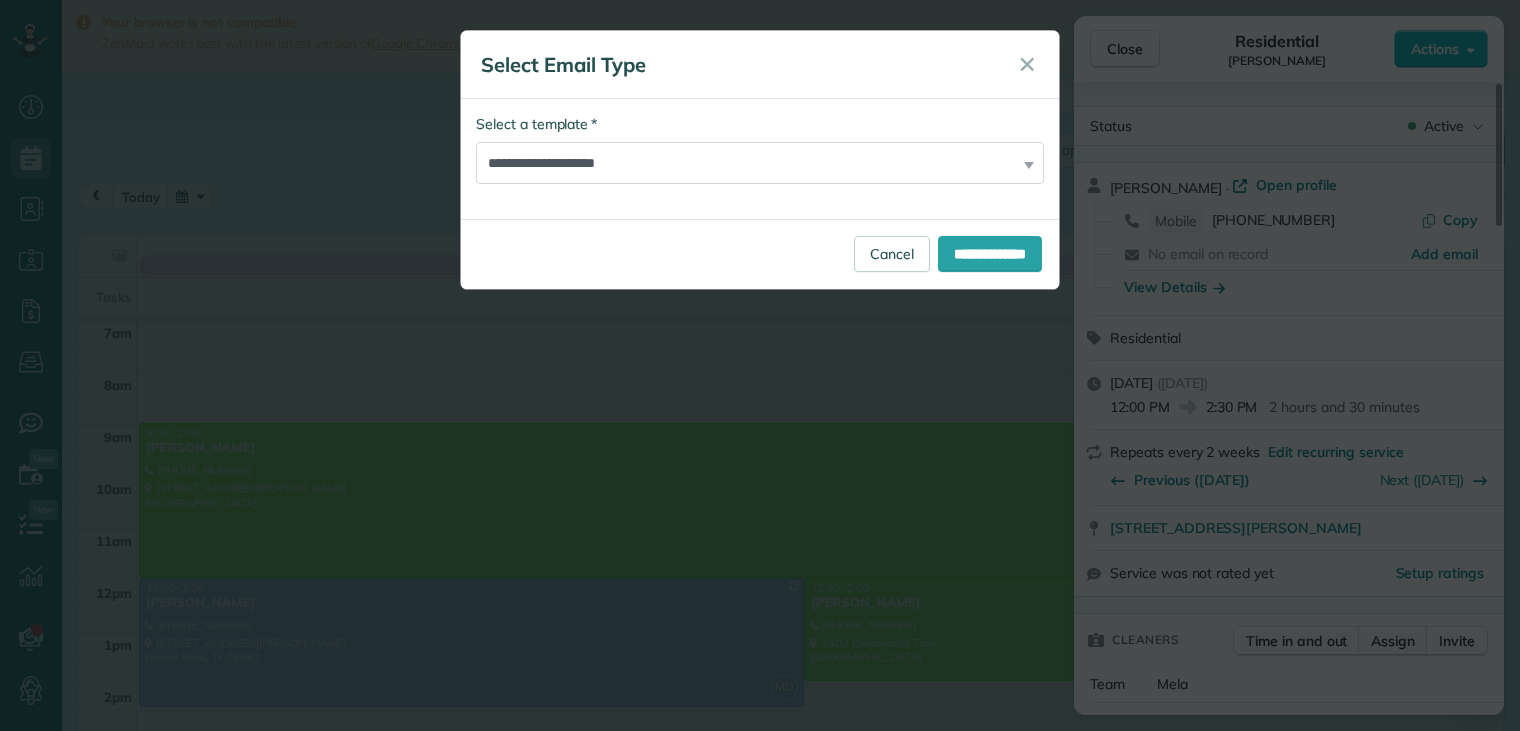 click on "**********" at bounding box center [760, 254] 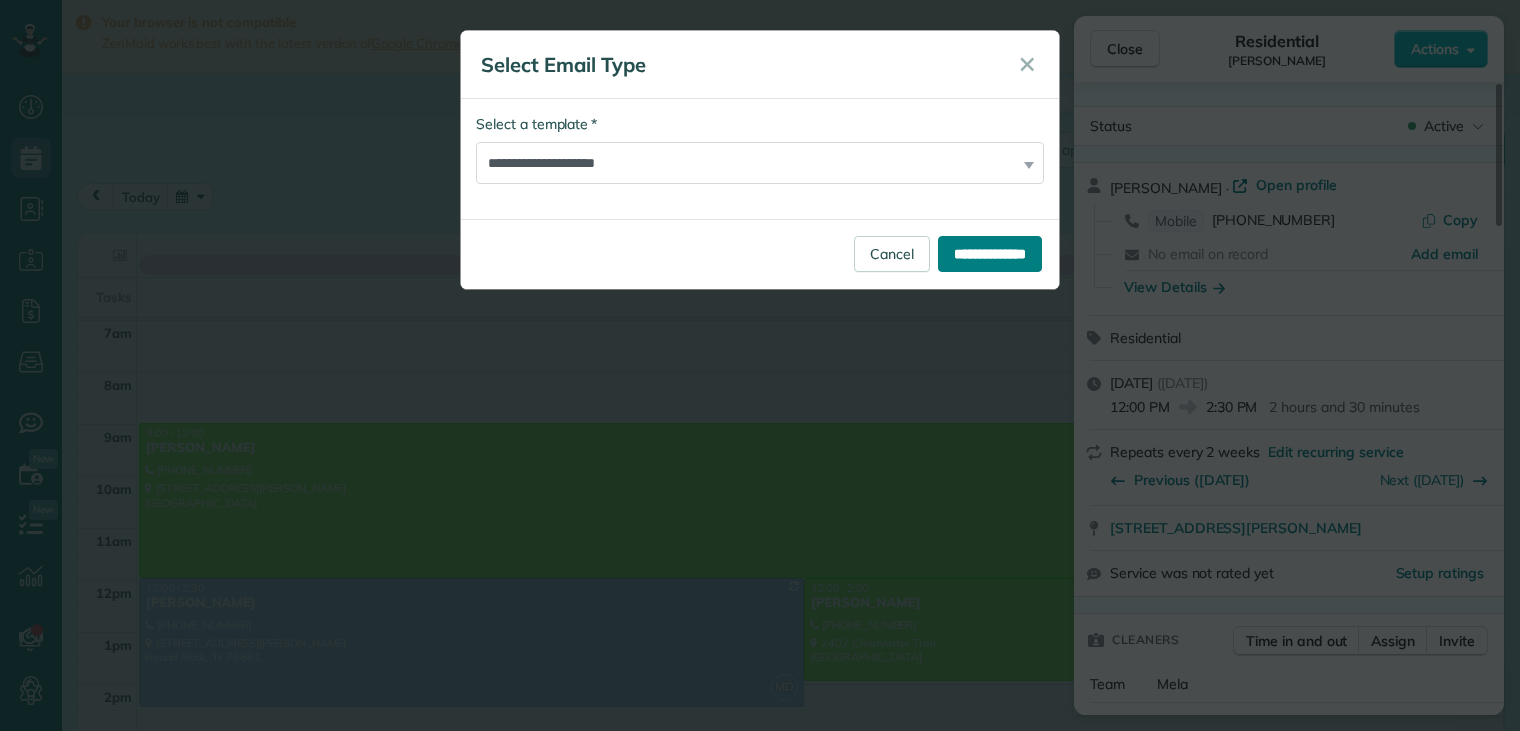 click on "**********" at bounding box center [990, 254] 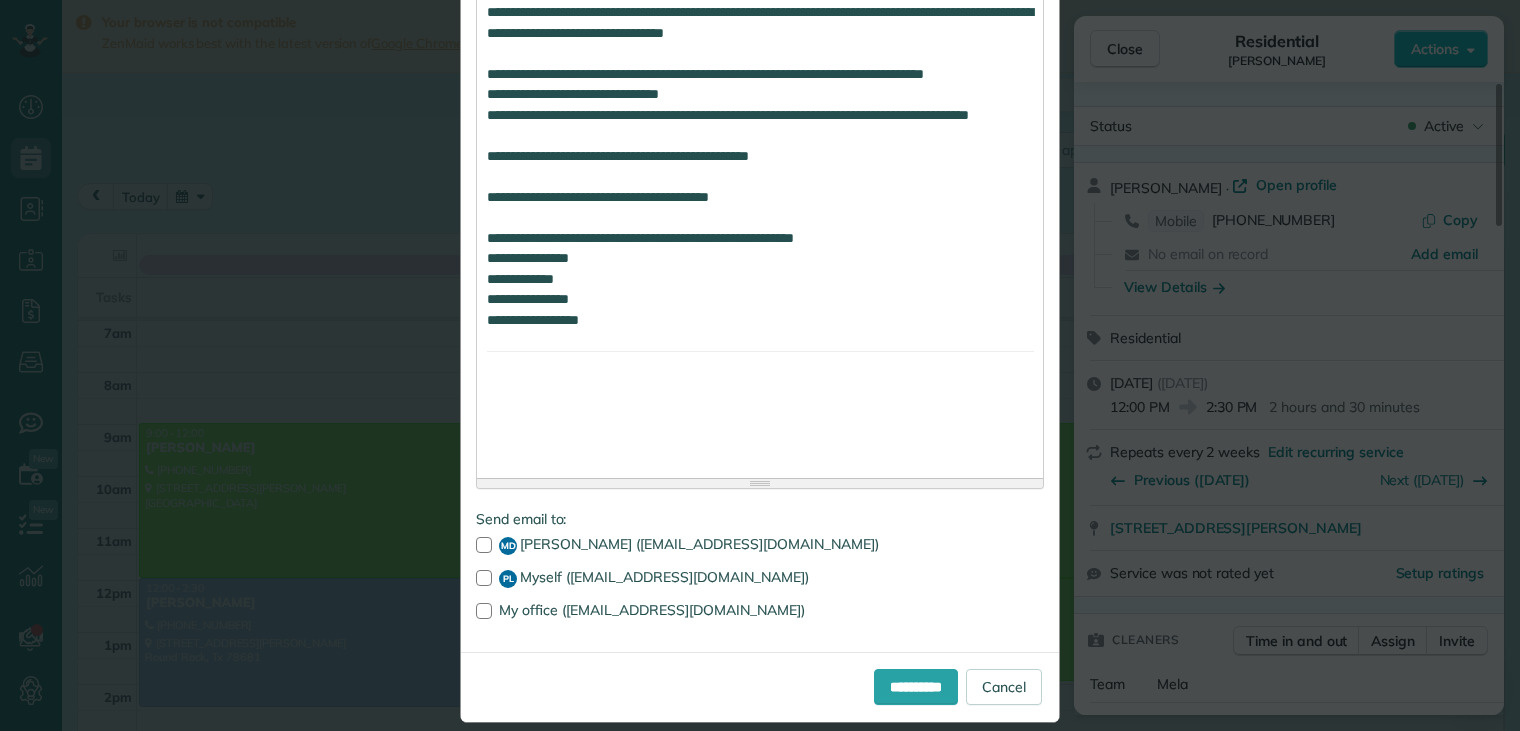 scroll, scrollTop: 1744, scrollLeft: 0, axis: vertical 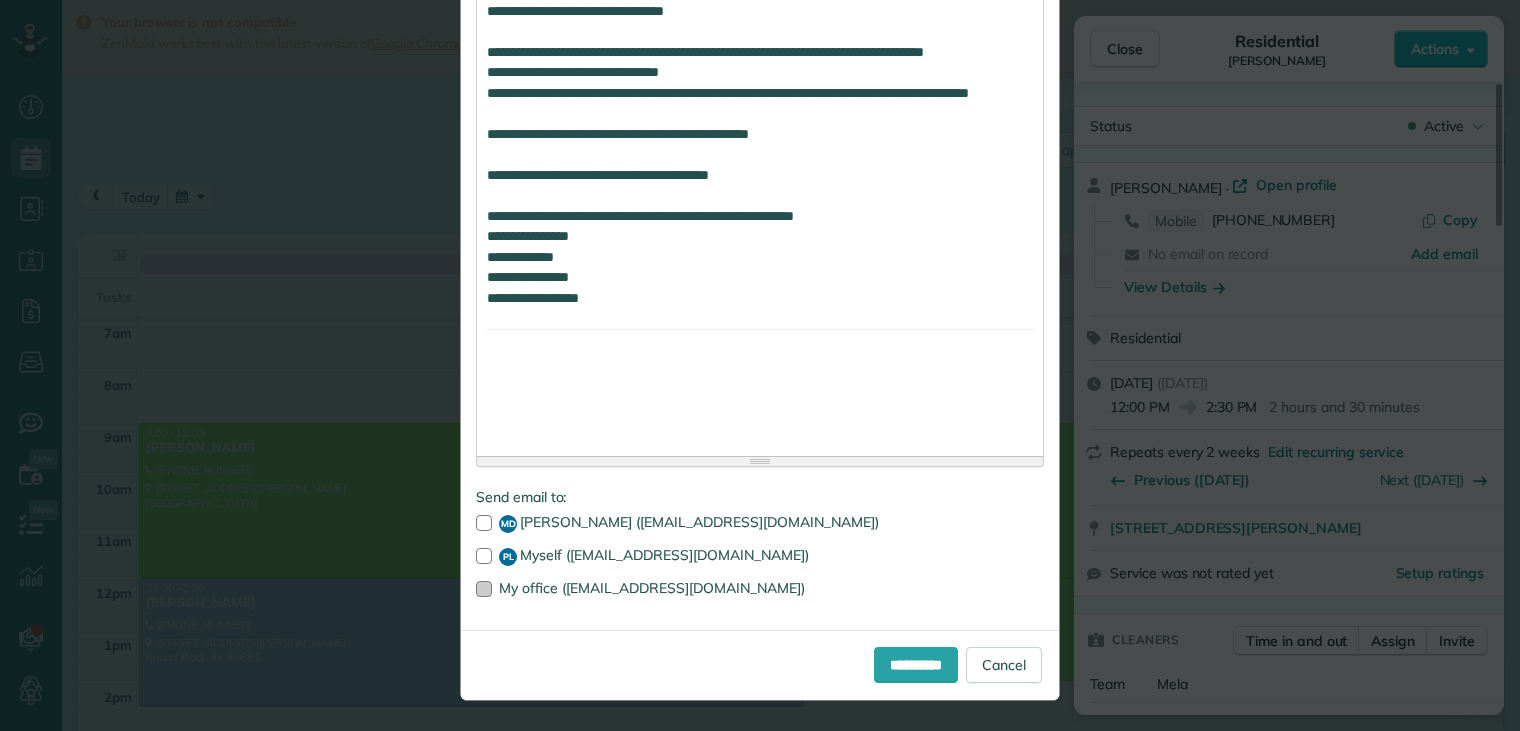 click at bounding box center [484, 589] 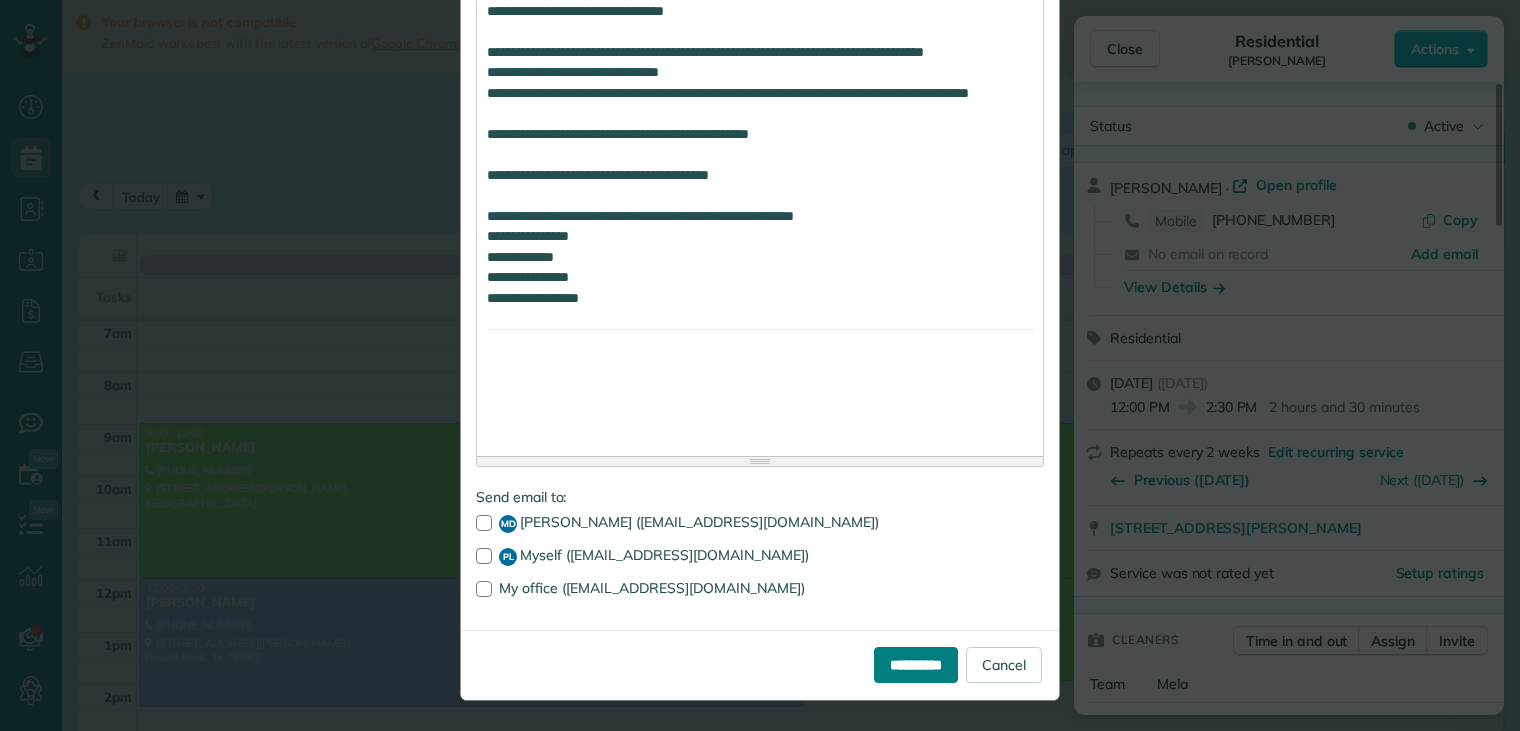 click on "**********" at bounding box center [916, 665] 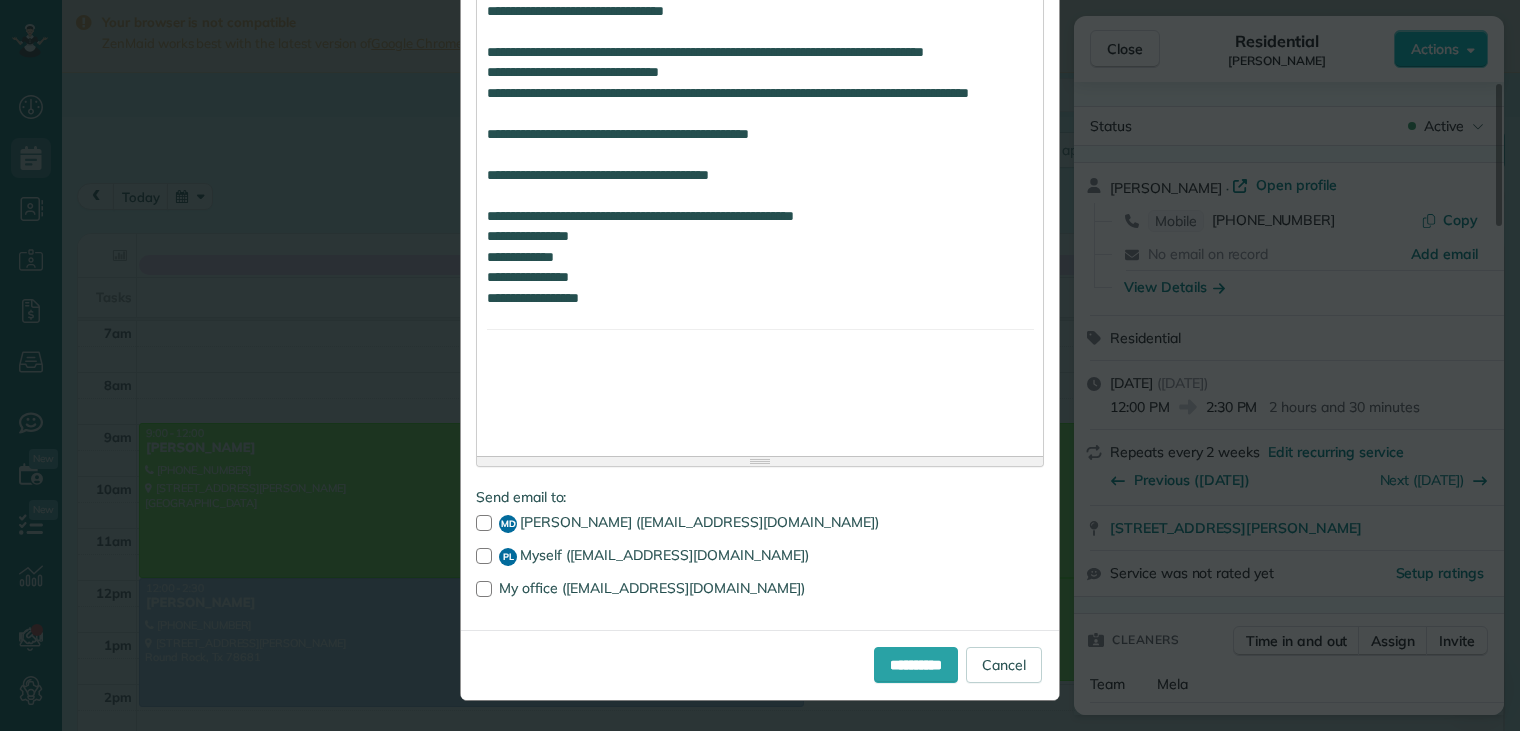 click on "**********" at bounding box center [760, -507] 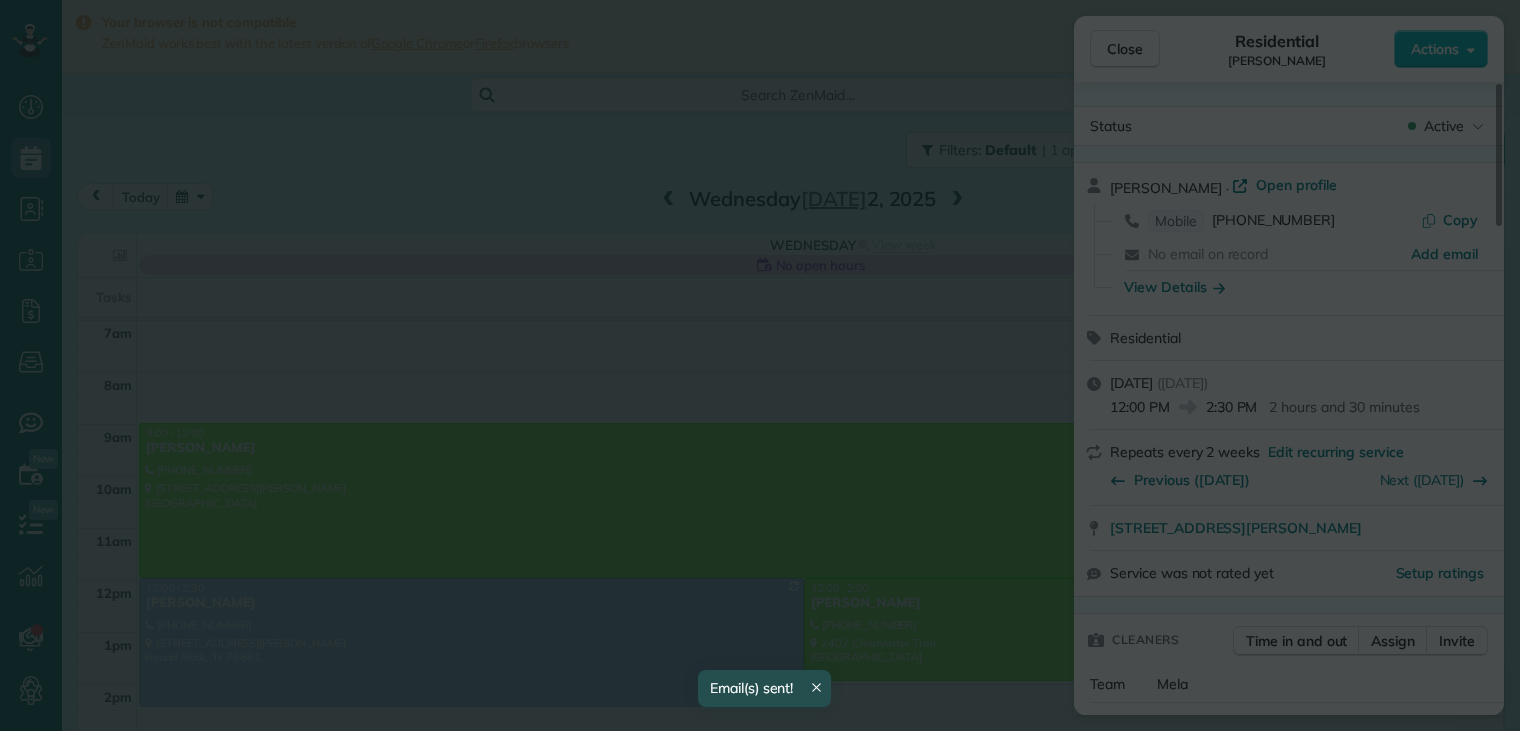 scroll, scrollTop: 0, scrollLeft: 0, axis: both 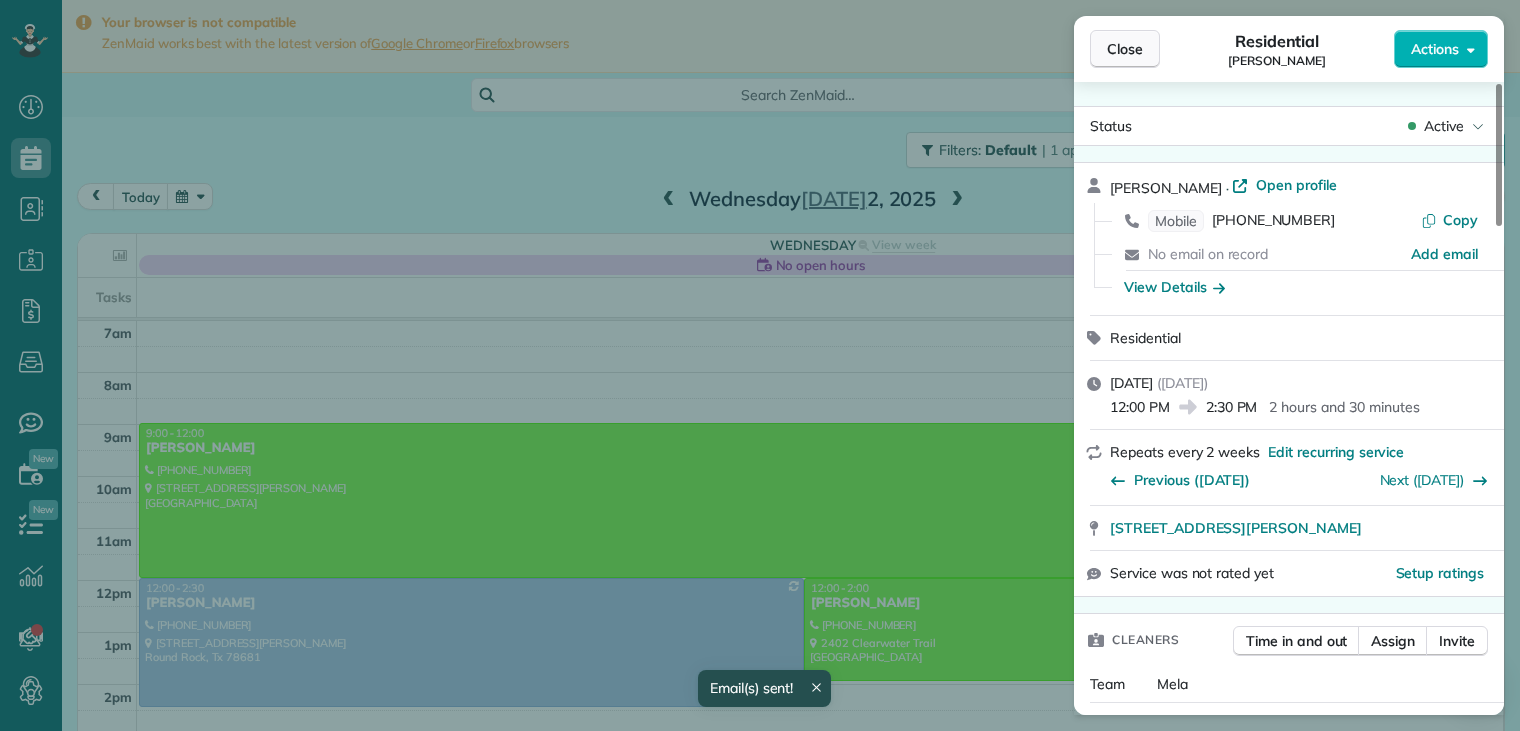 click on "Close" at bounding box center [1125, 49] 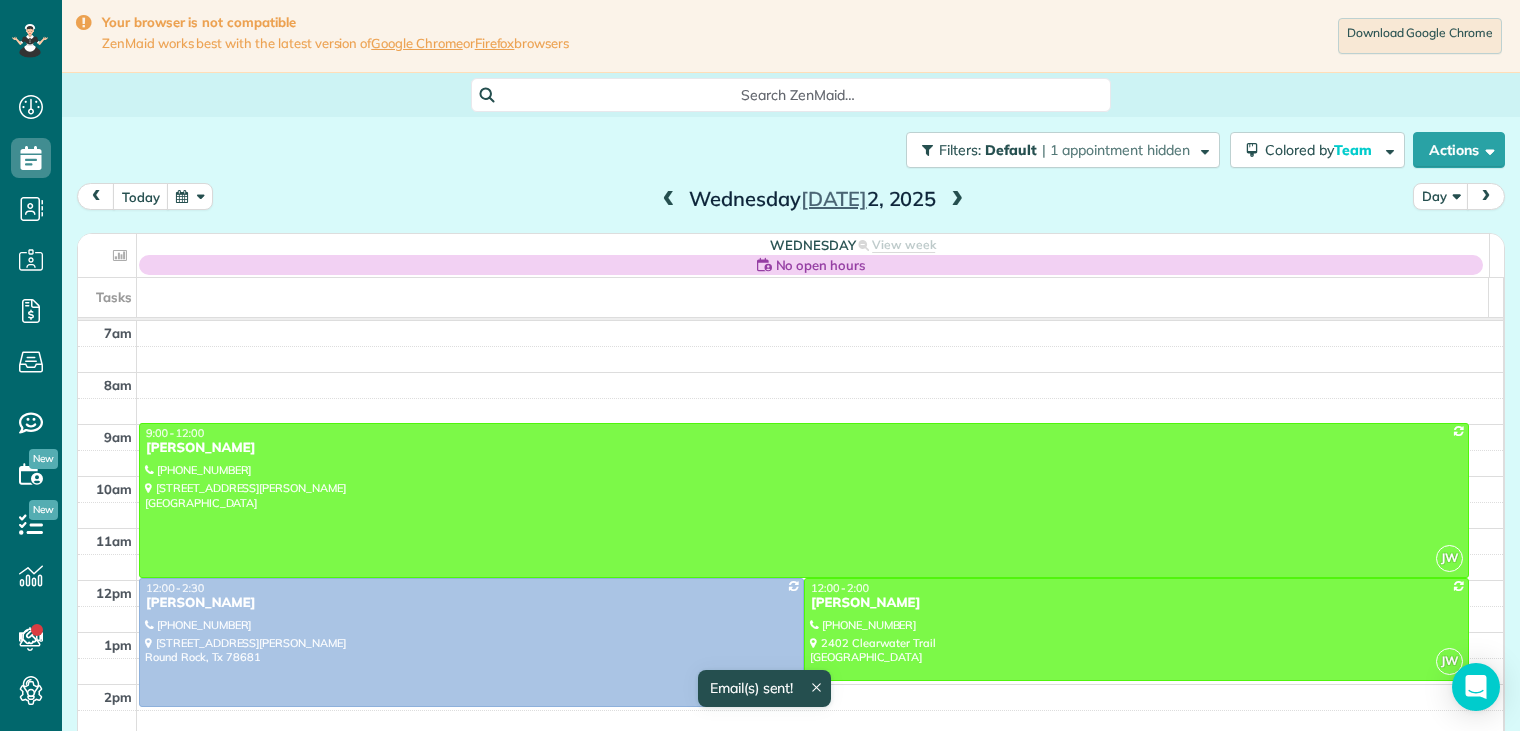click on "Close" at bounding box center (1125, 49) 